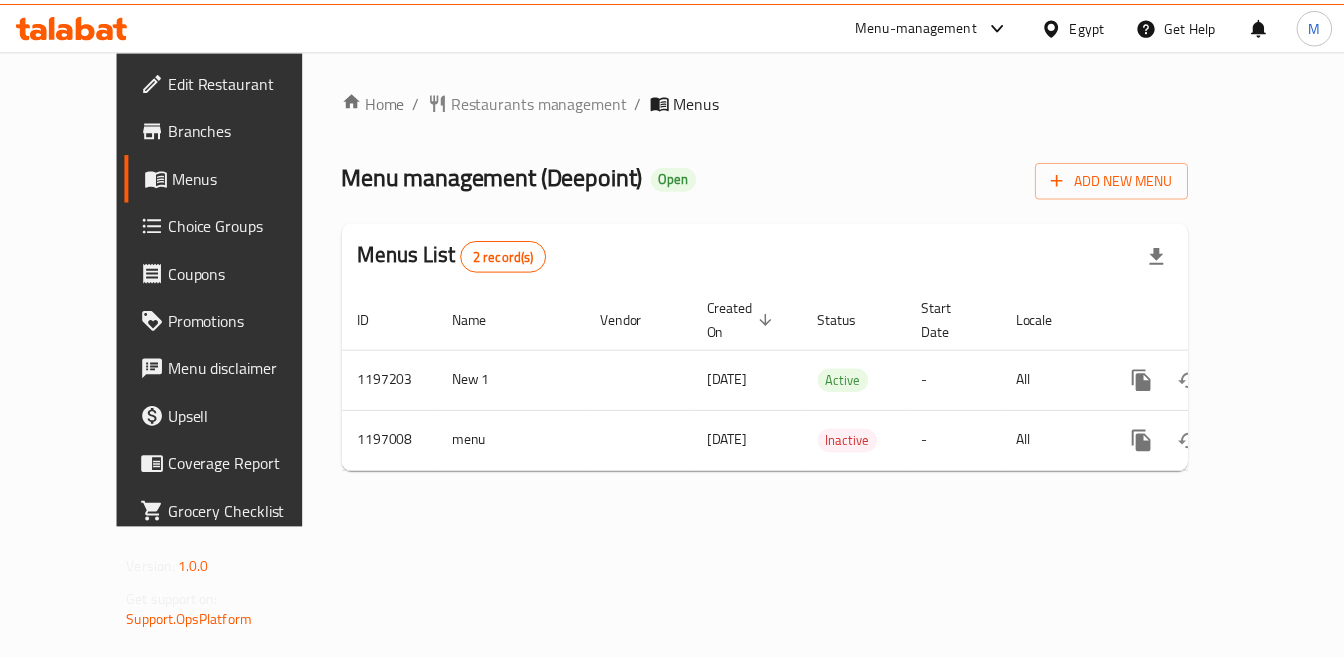 scroll, scrollTop: 0, scrollLeft: 0, axis: both 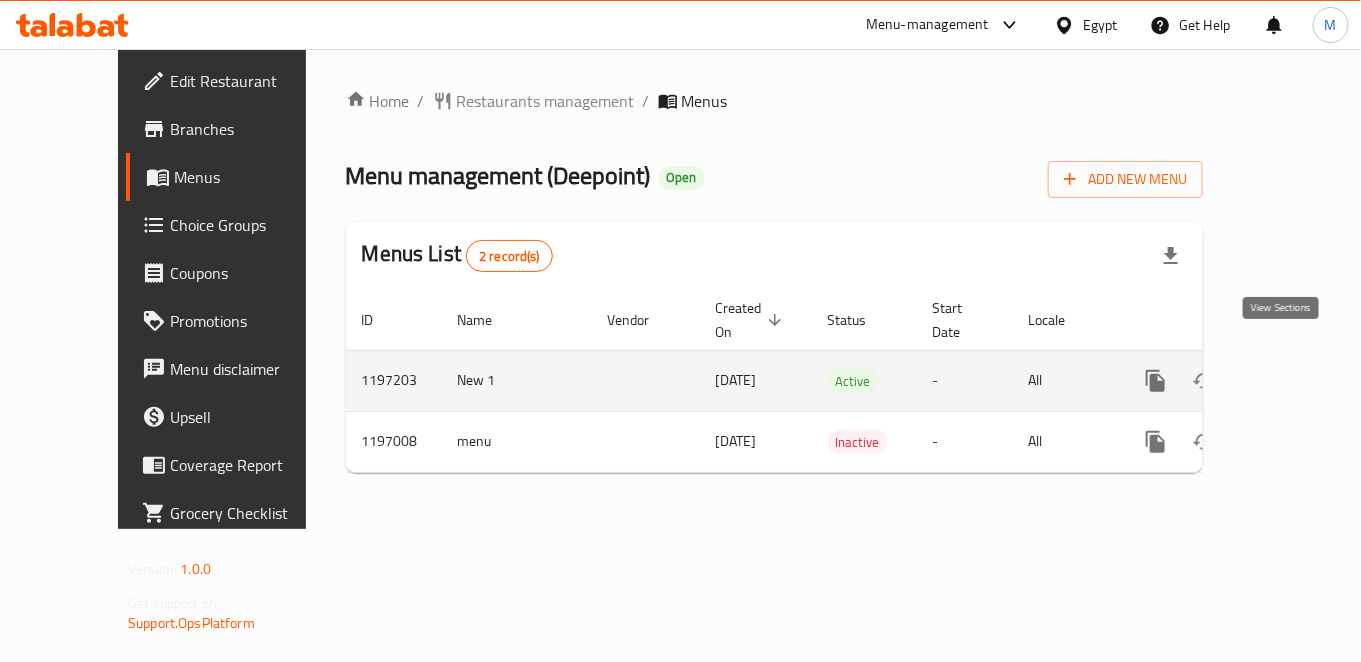 click 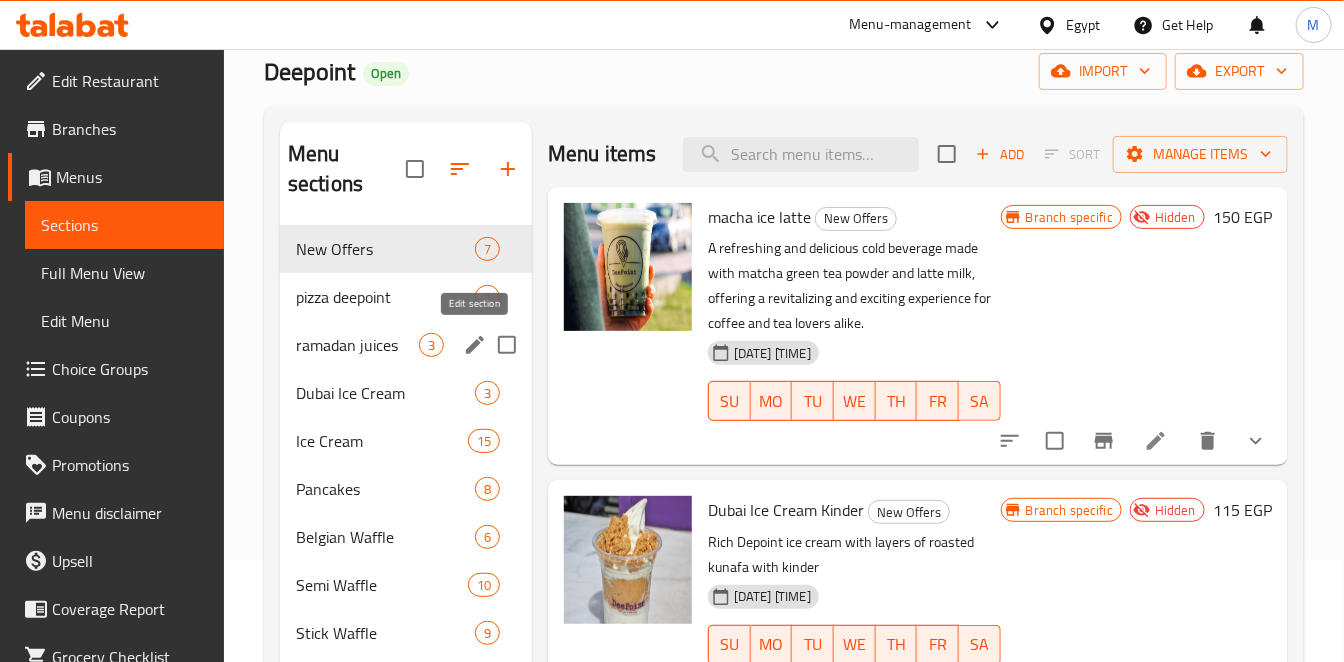 scroll, scrollTop: 111, scrollLeft: 0, axis: vertical 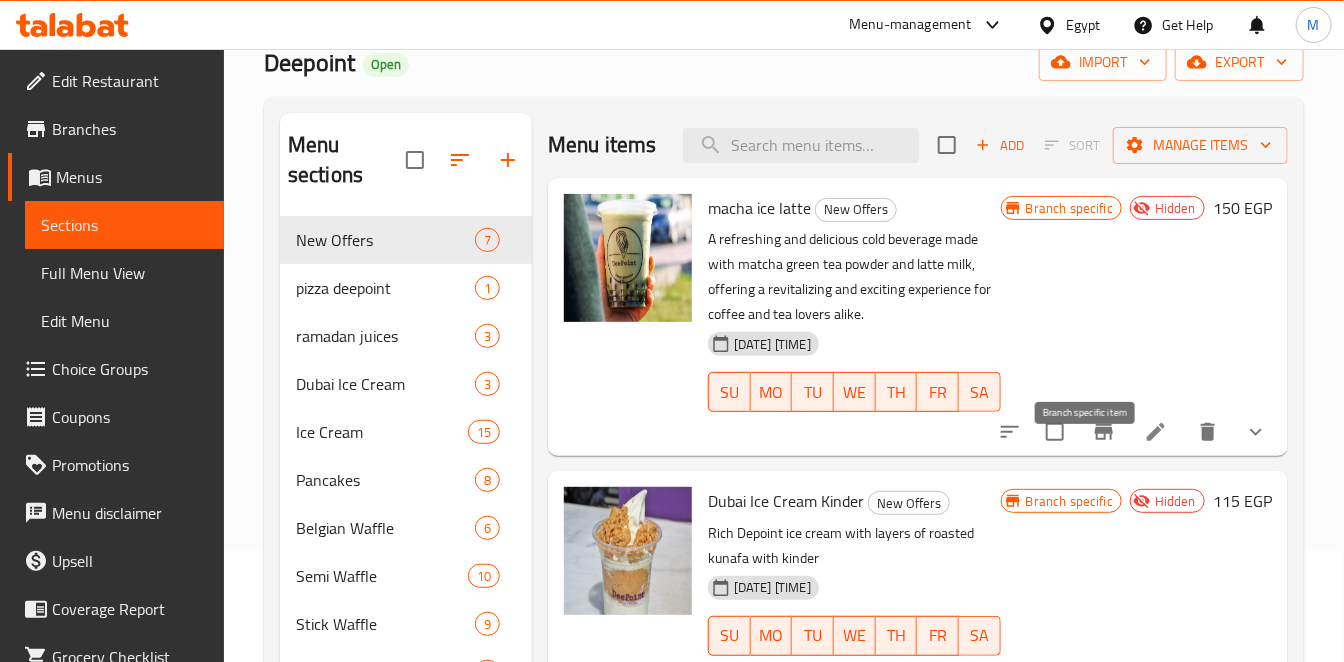 click 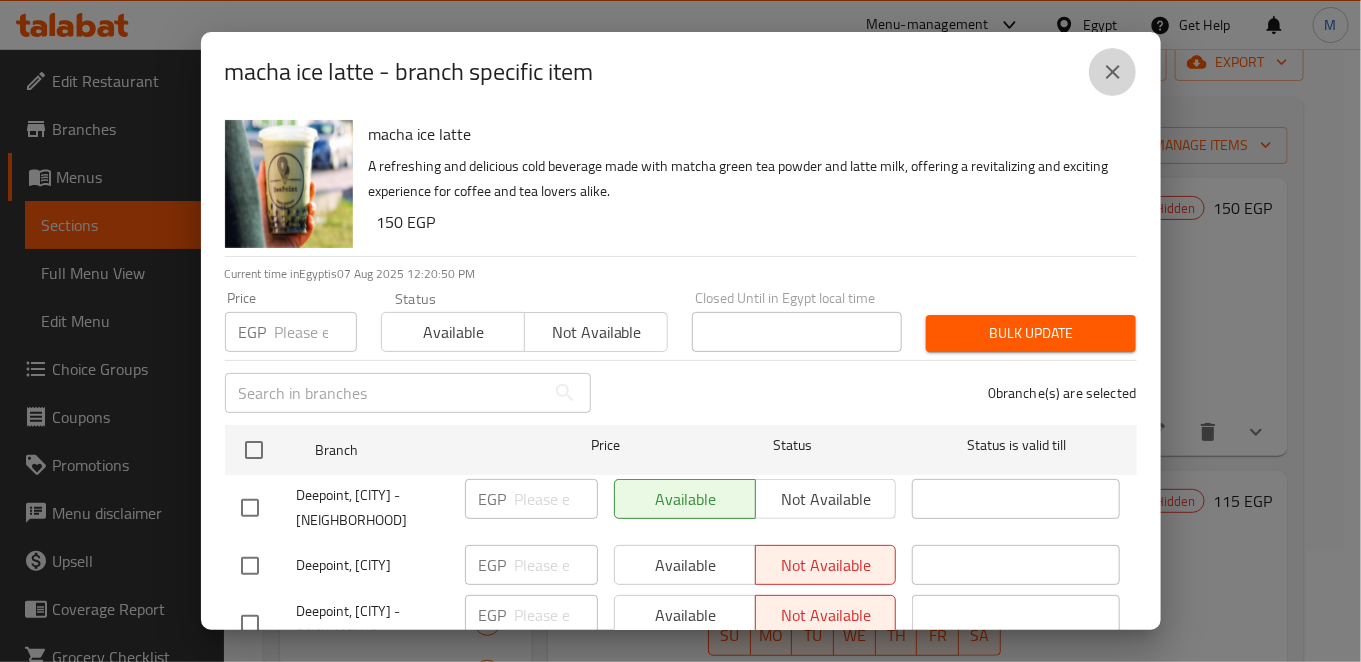 click 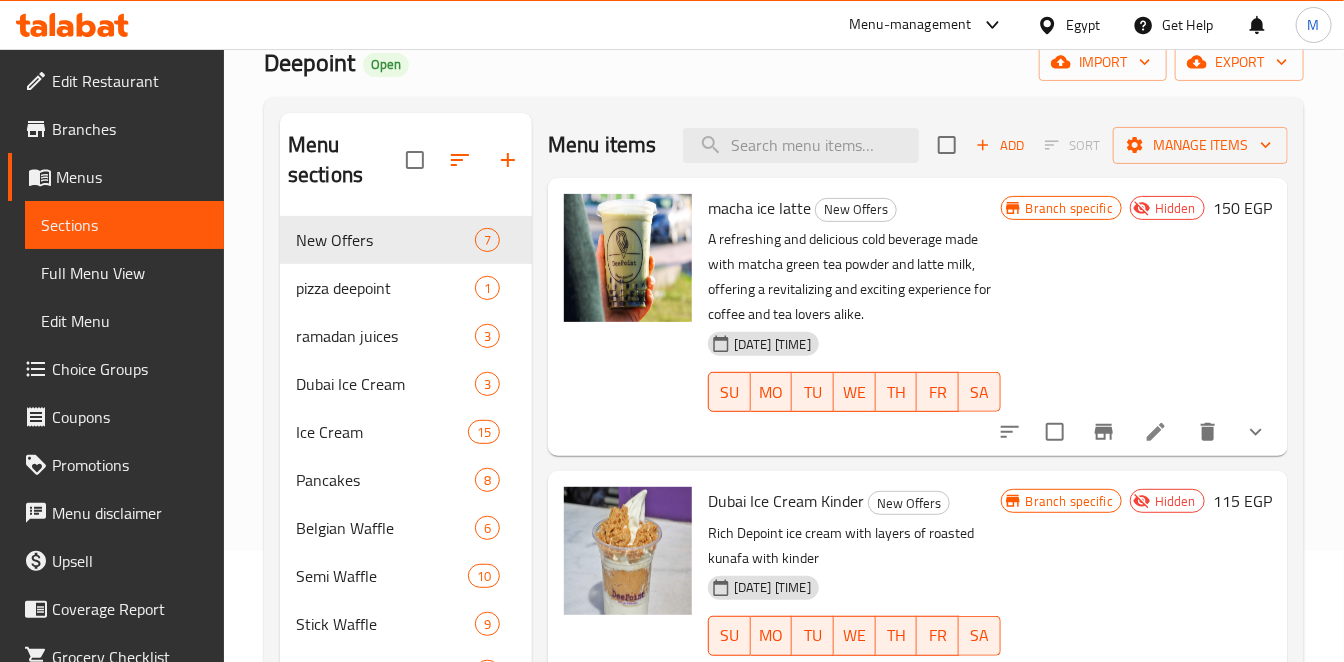 click on "Choice Groups" at bounding box center (130, 369) 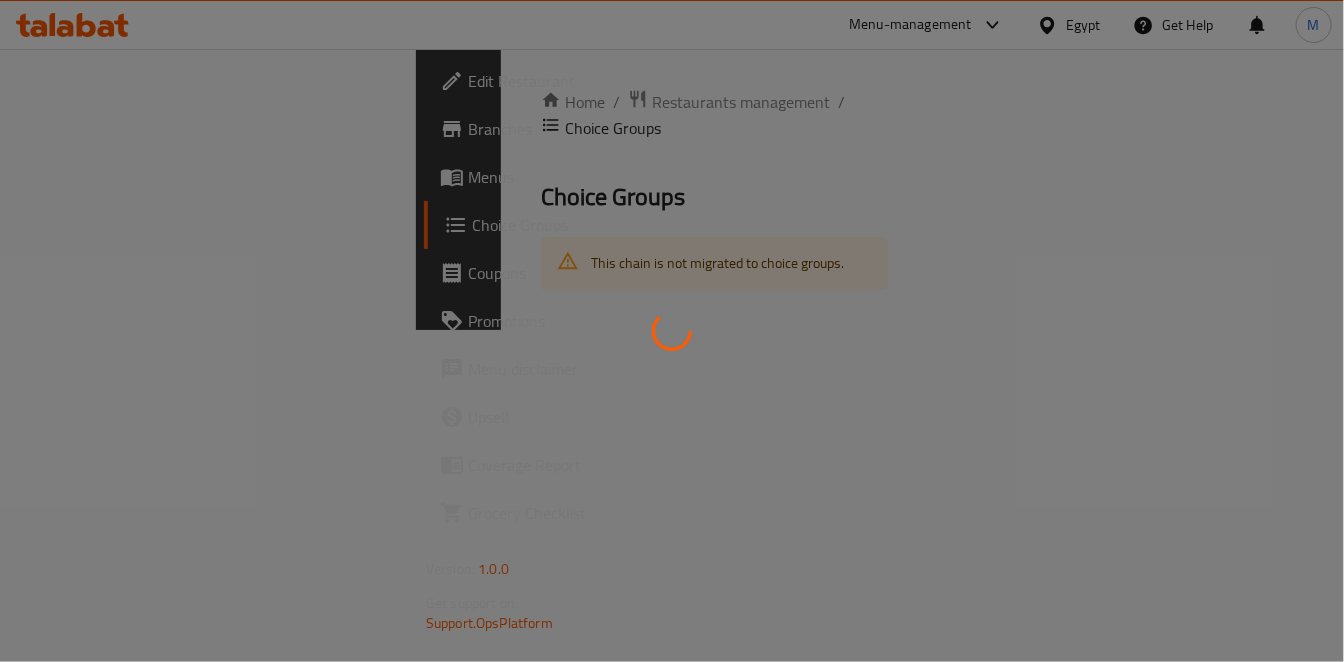 scroll, scrollTop: 0, scrollLeft: 0, axis: both 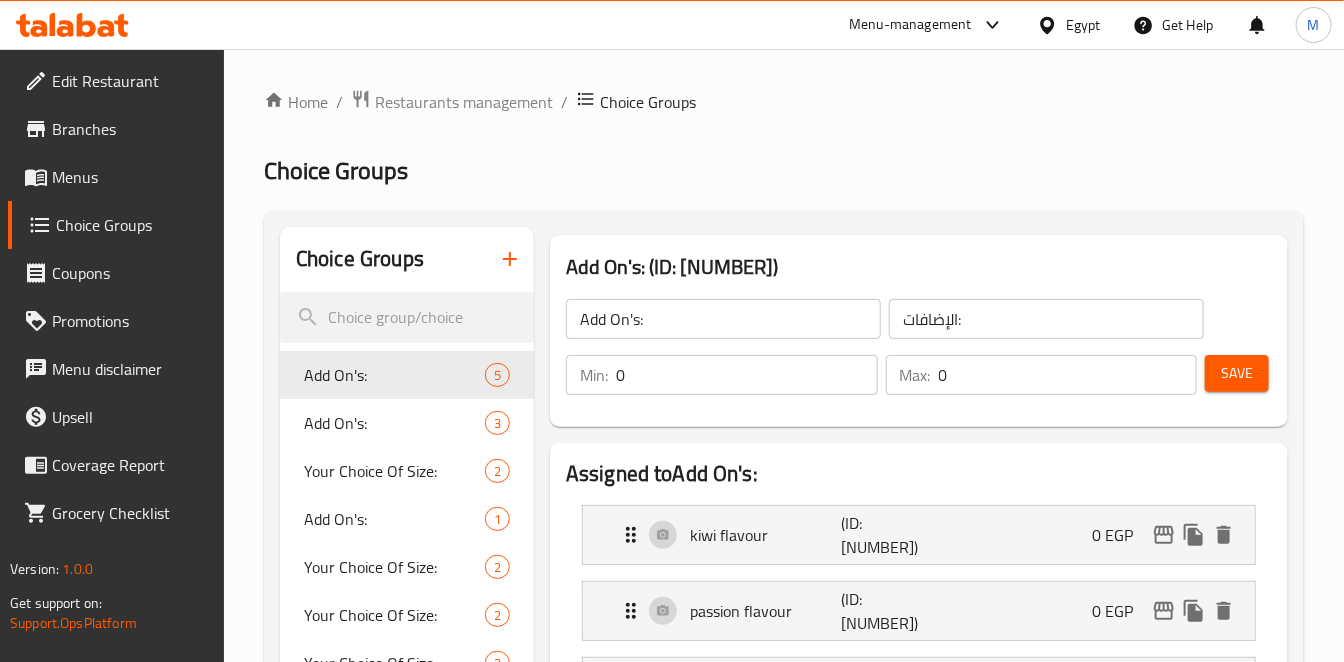 click 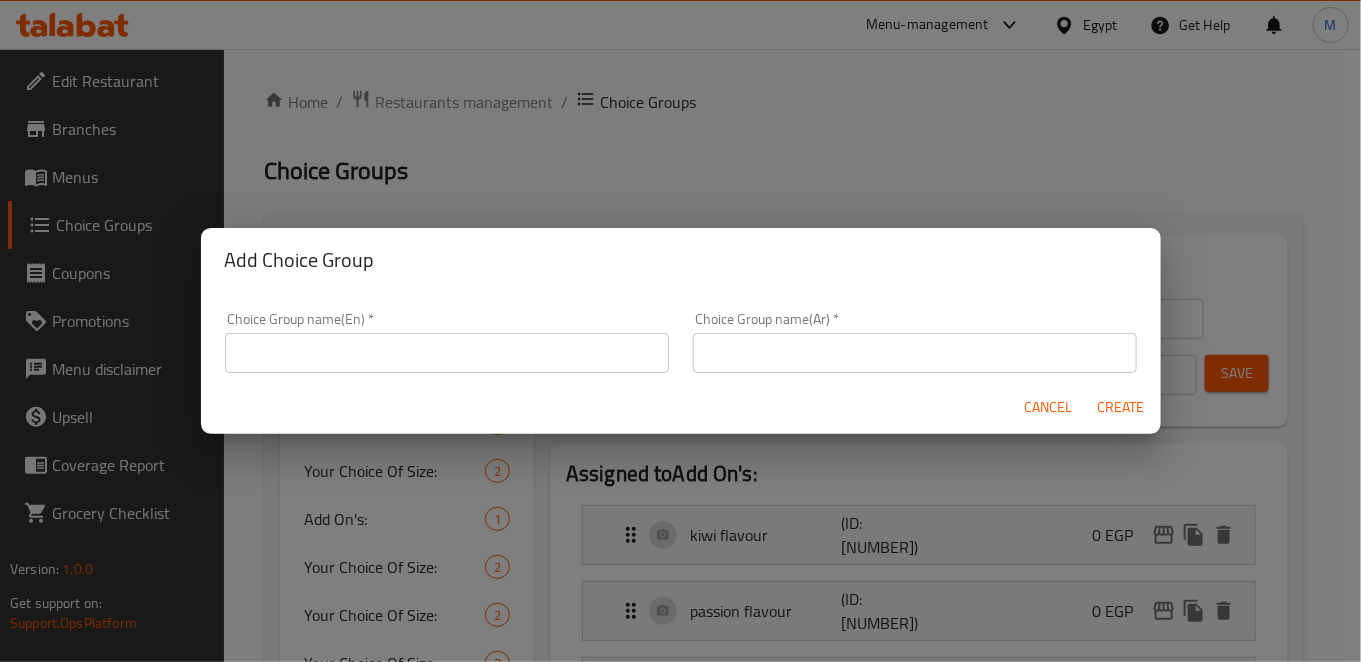 click at bounding box center (915, 353) 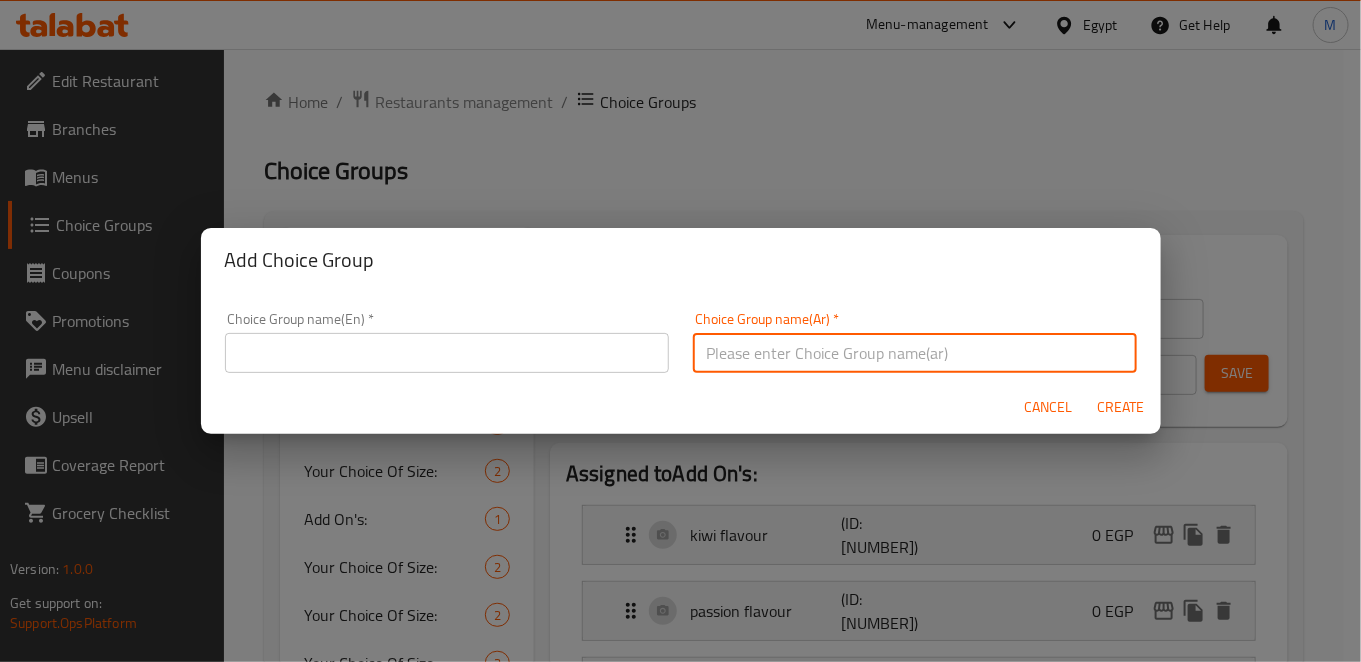 drag, startPoint x: 344, startPoint y: 376, endPoint x: 351, endPoint y: 348, distance: 28.86174 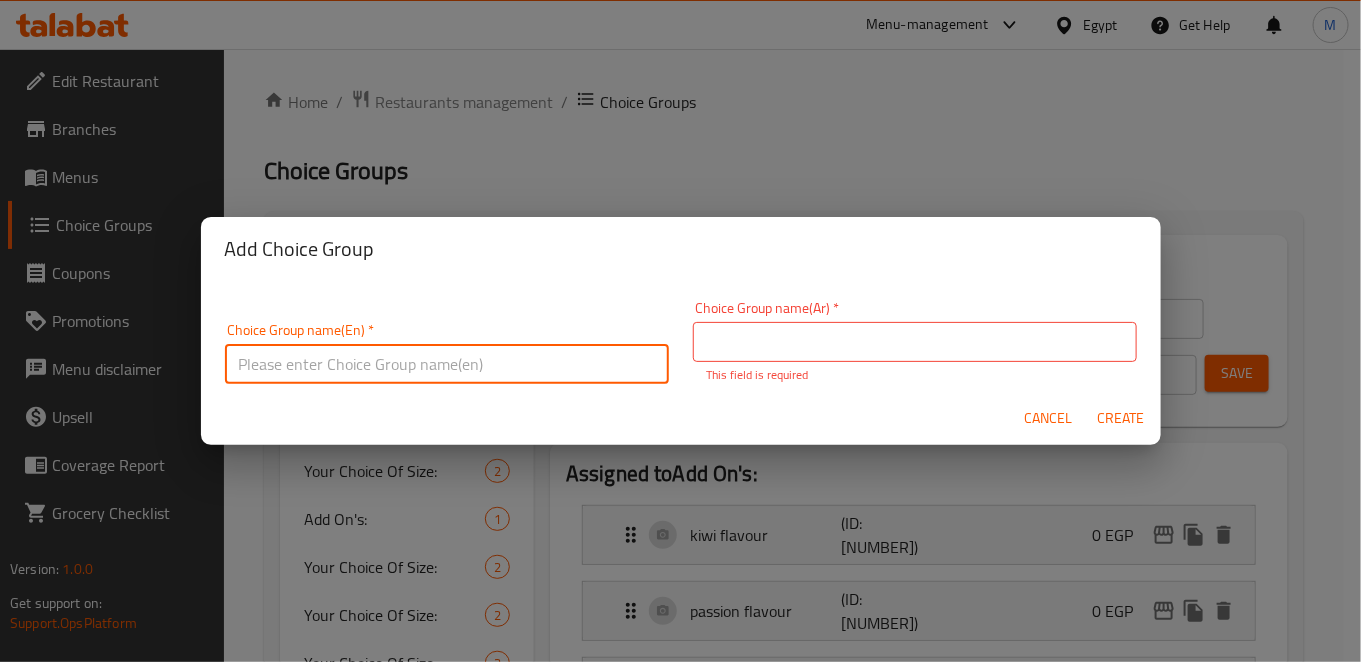 click at bounding box center [447, 364] 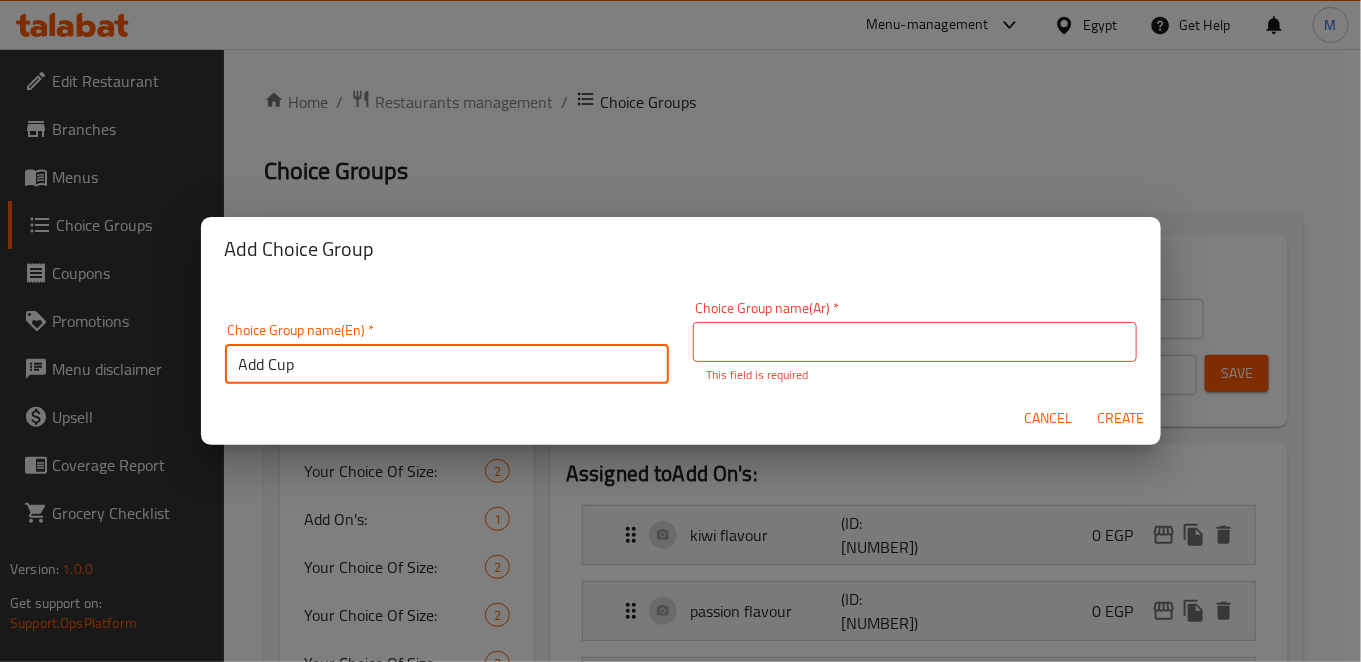 type on "Add Cup" 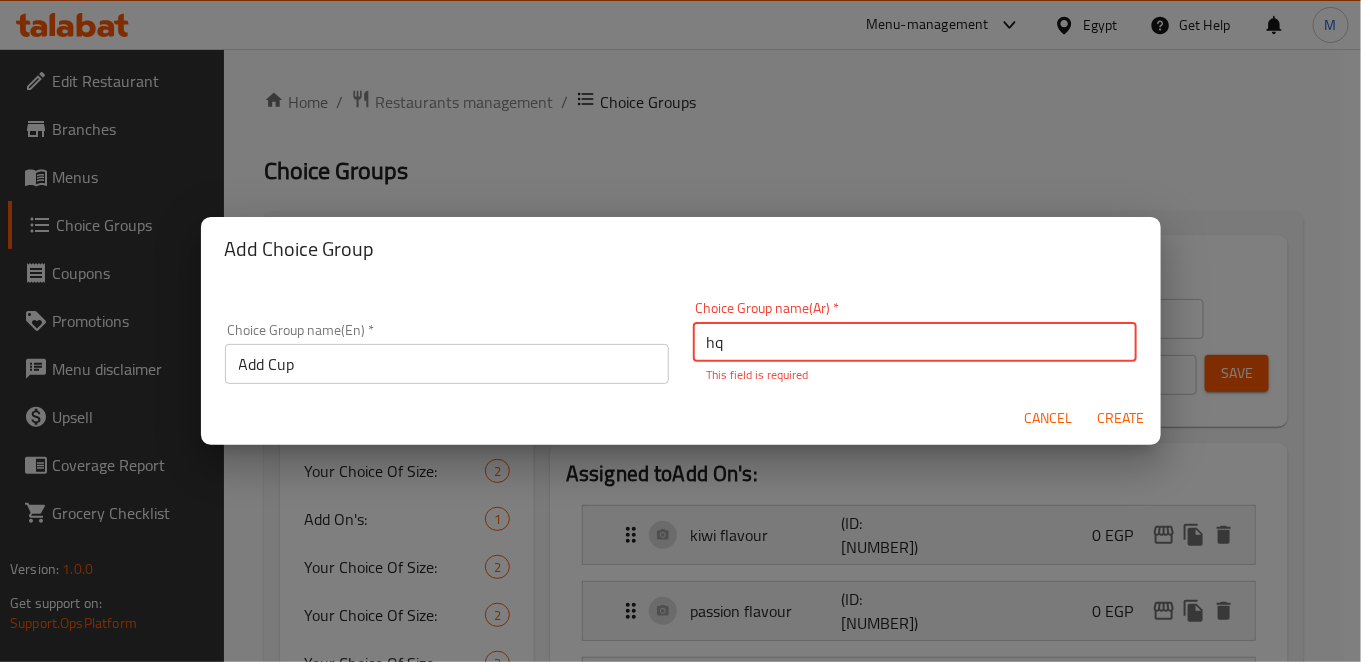 type on "h" 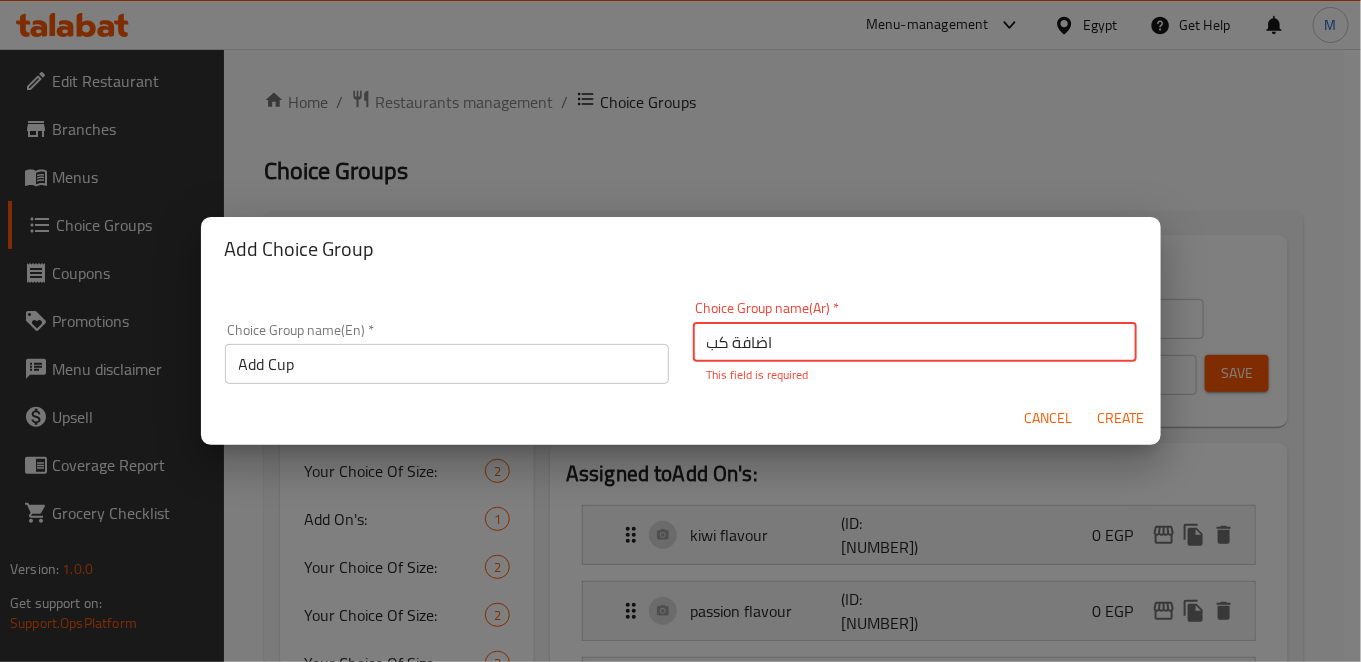 type on "اضافة كب" 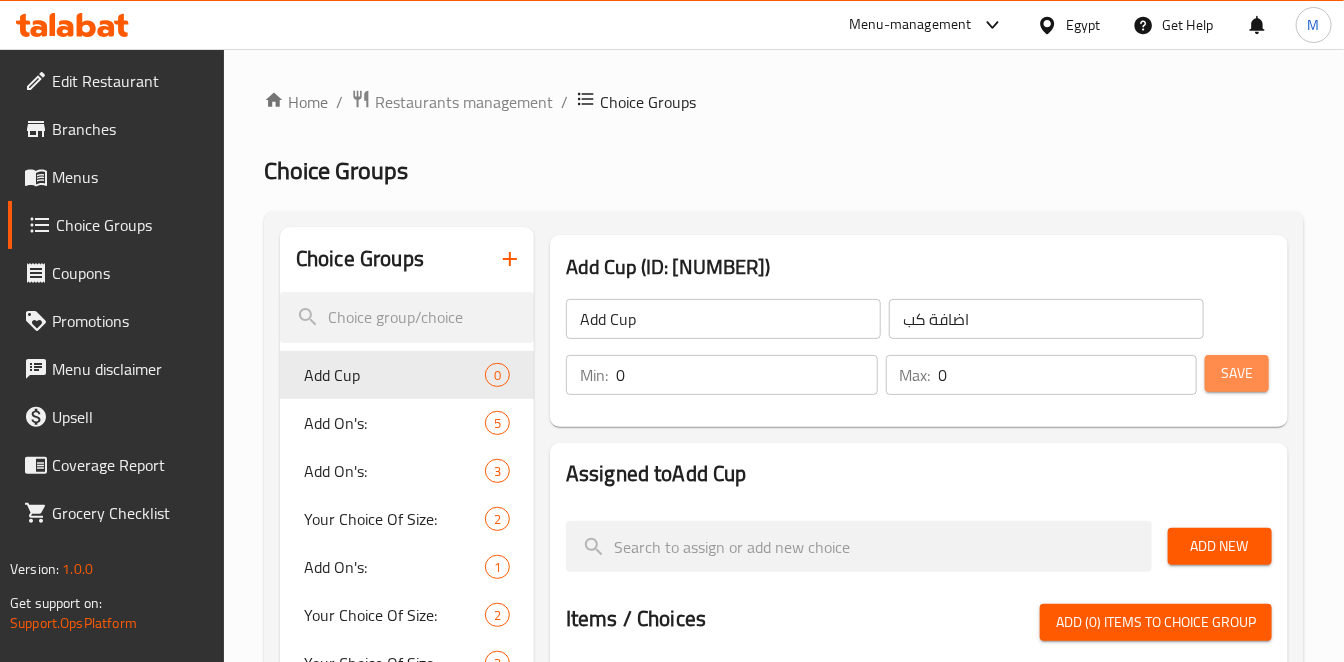 click on "Save" at bounding box center (1237, 373) 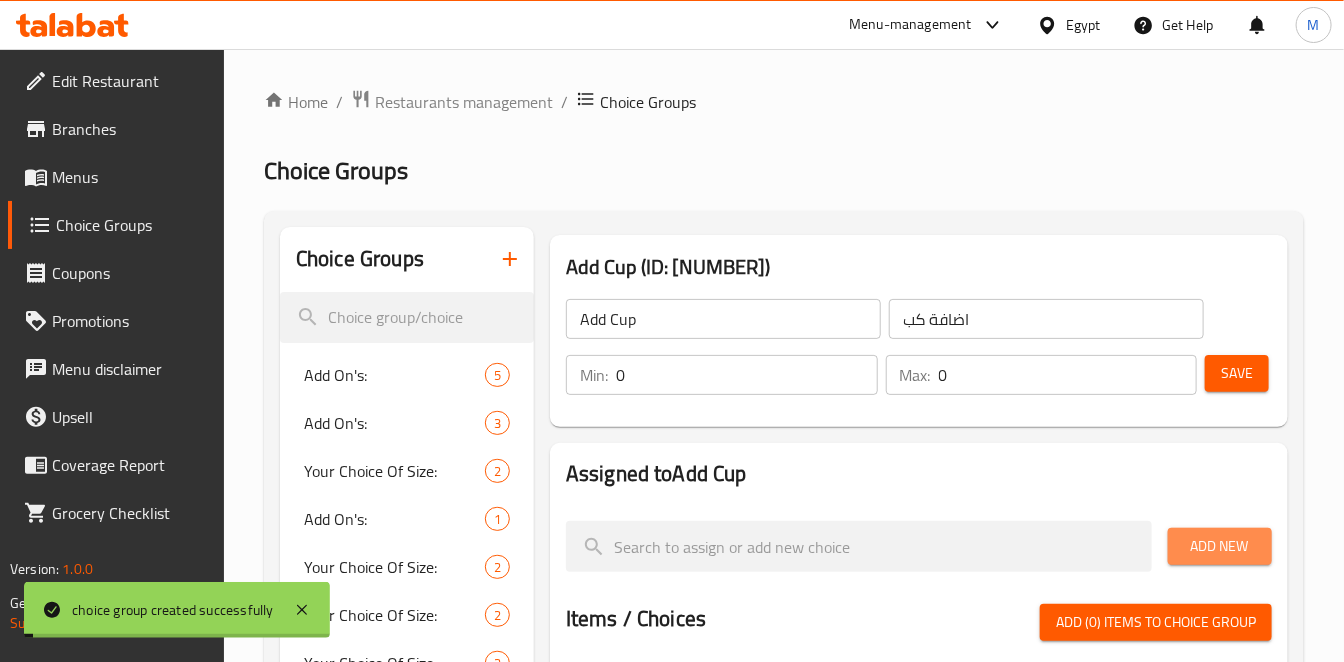 click on "Add New" at bounding box center [1220, 546] 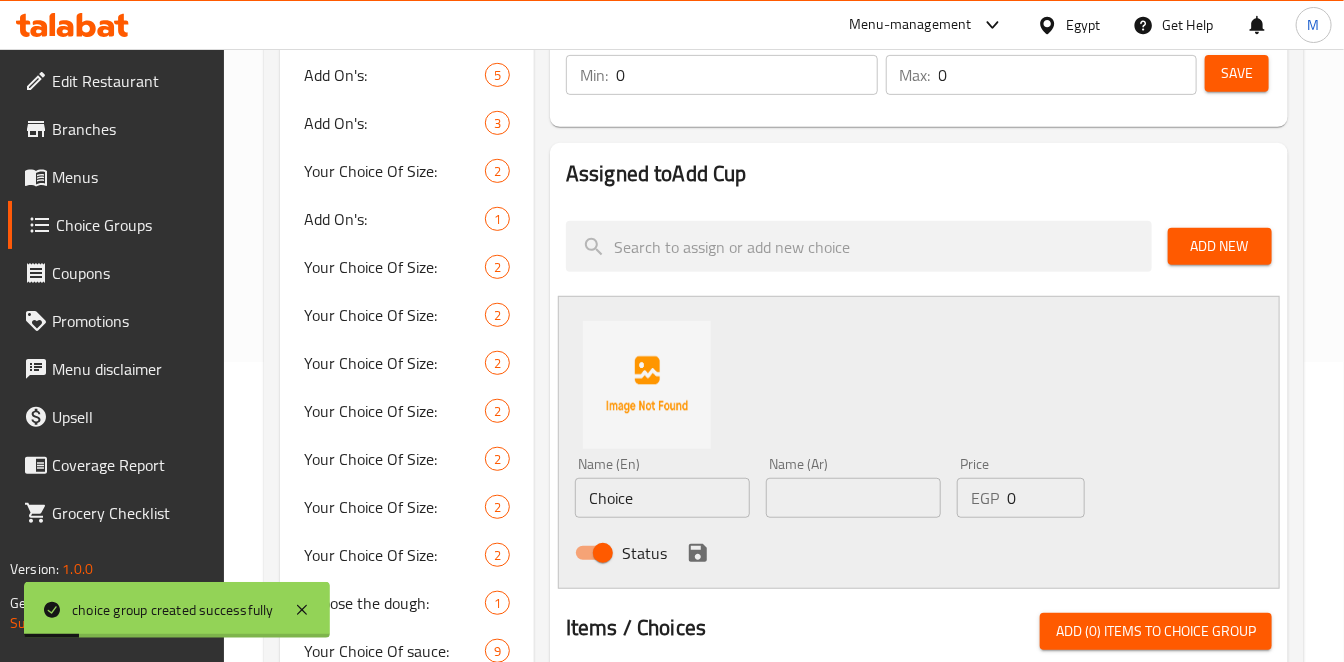 scroll, scrollTop: 333, scrollLeft: 0, axis: vertical 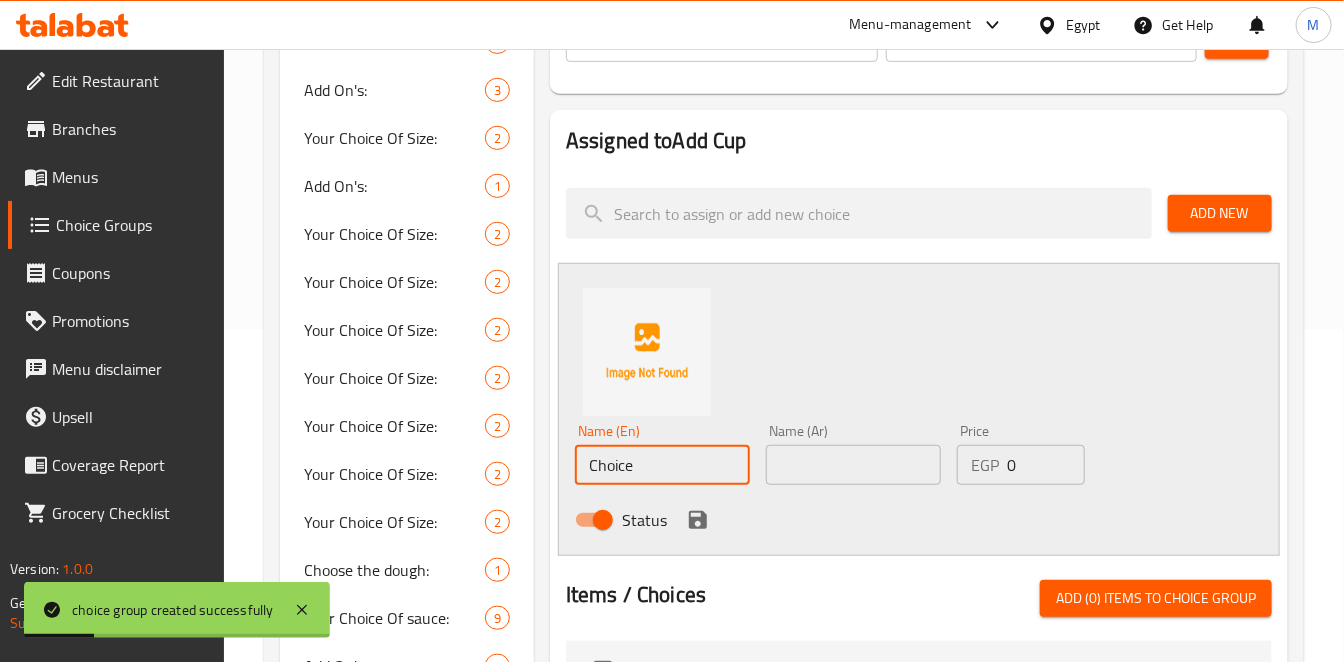 click on "Choice" at bounding box center [662, 465] 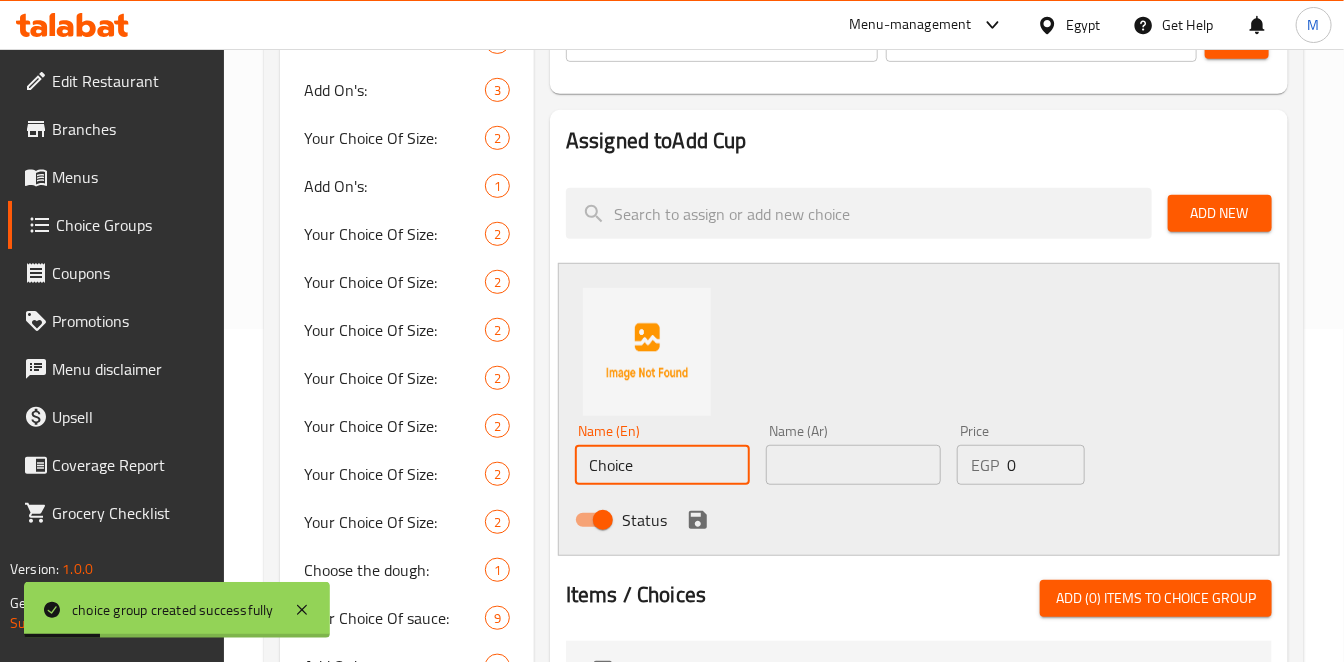 click on "Choice" at bounding box center (662, 465) 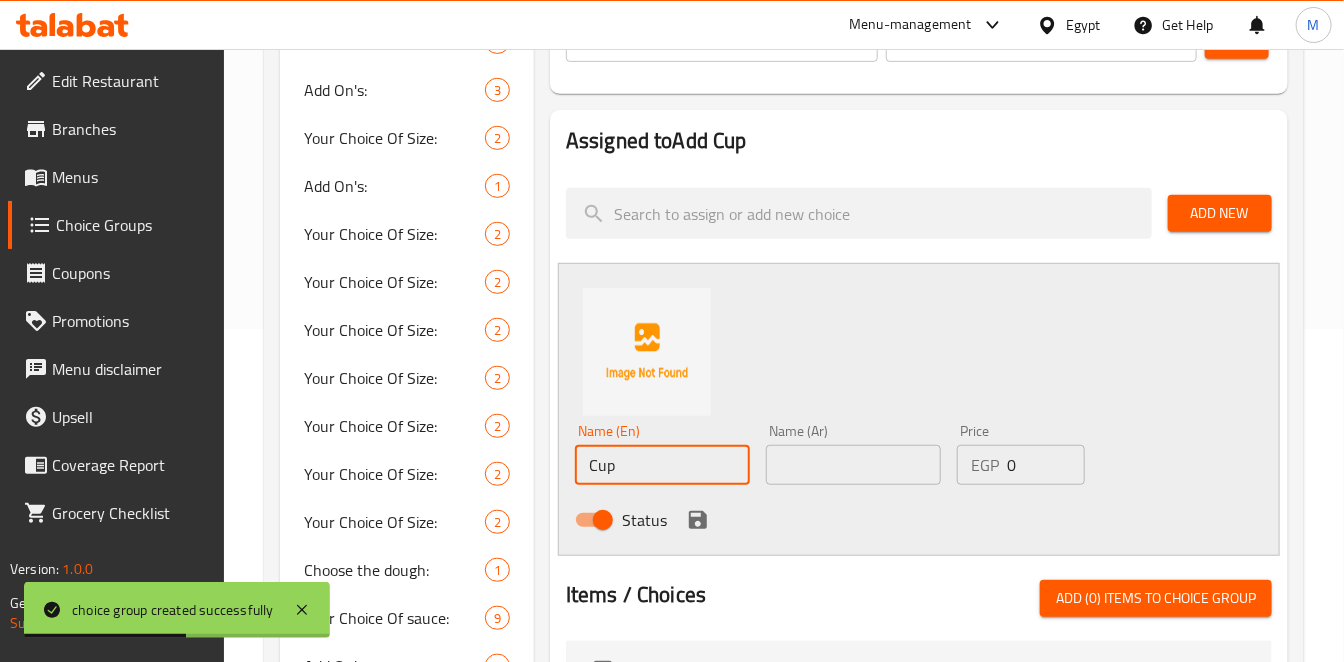 type on "Cup" 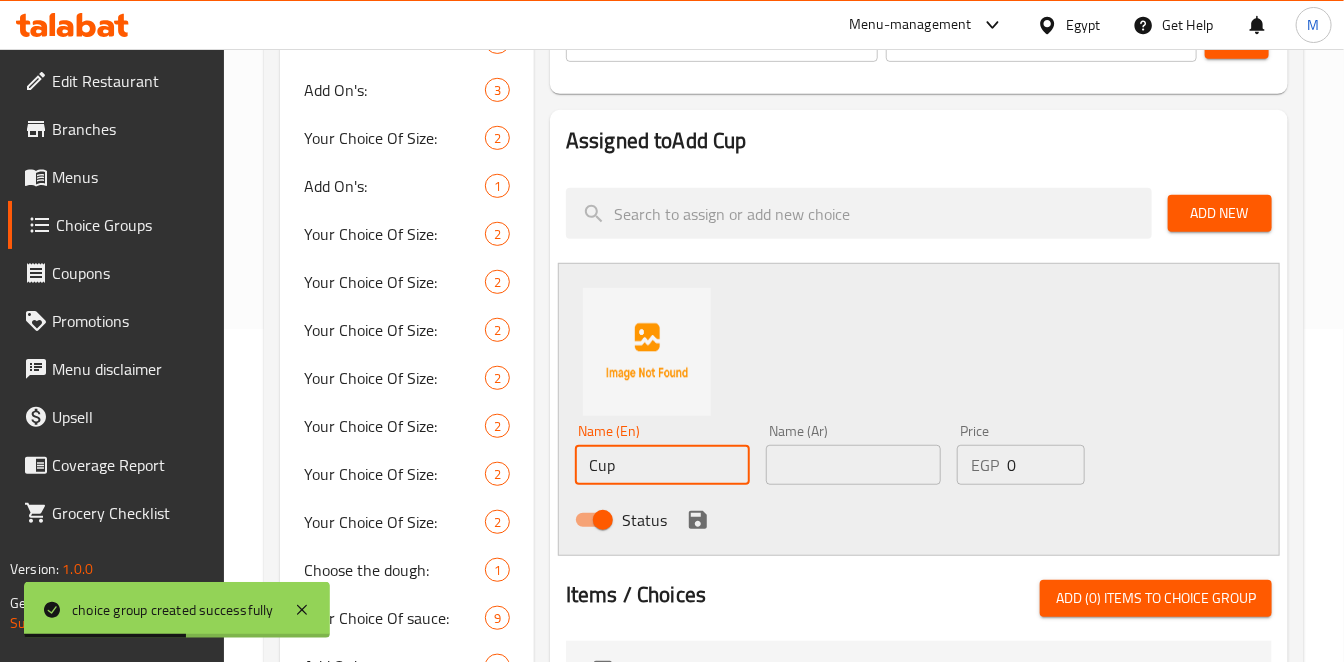drag, startPoint x: 898, startPoint y: 462, endPoint x: 901, endPoint y: 504, distance: 42.107006 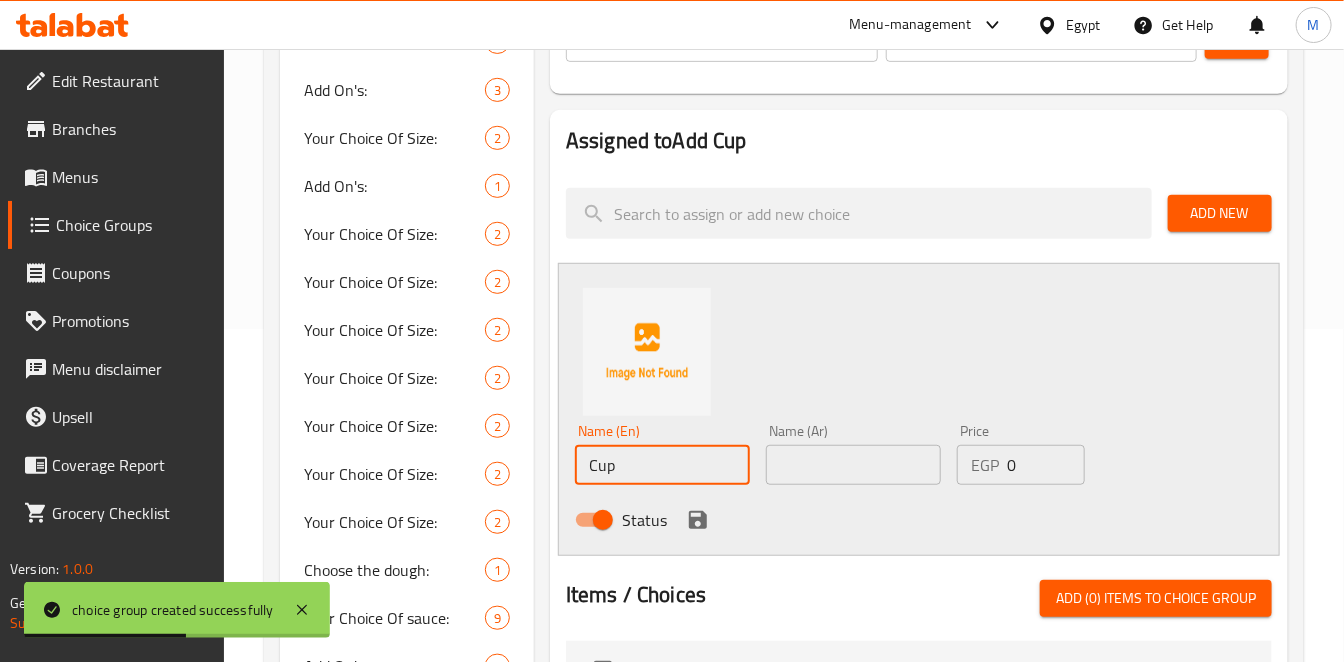 click at bounding box center (853, 465) 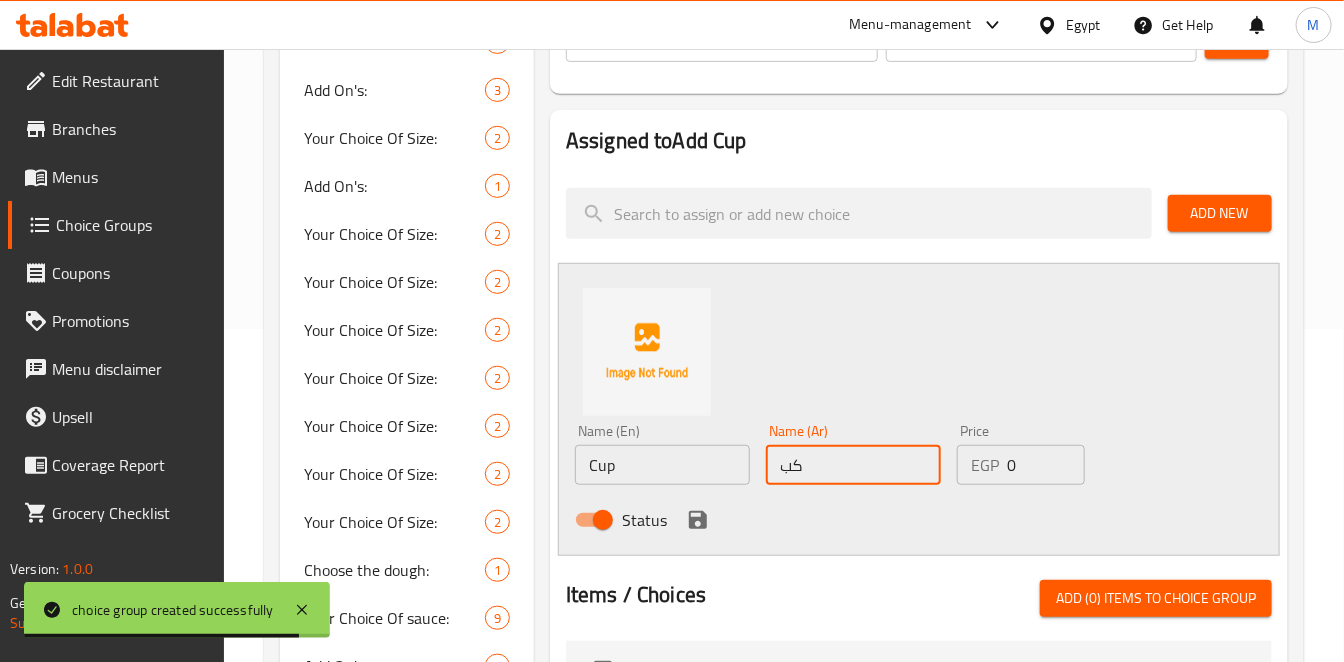 type on "كب" 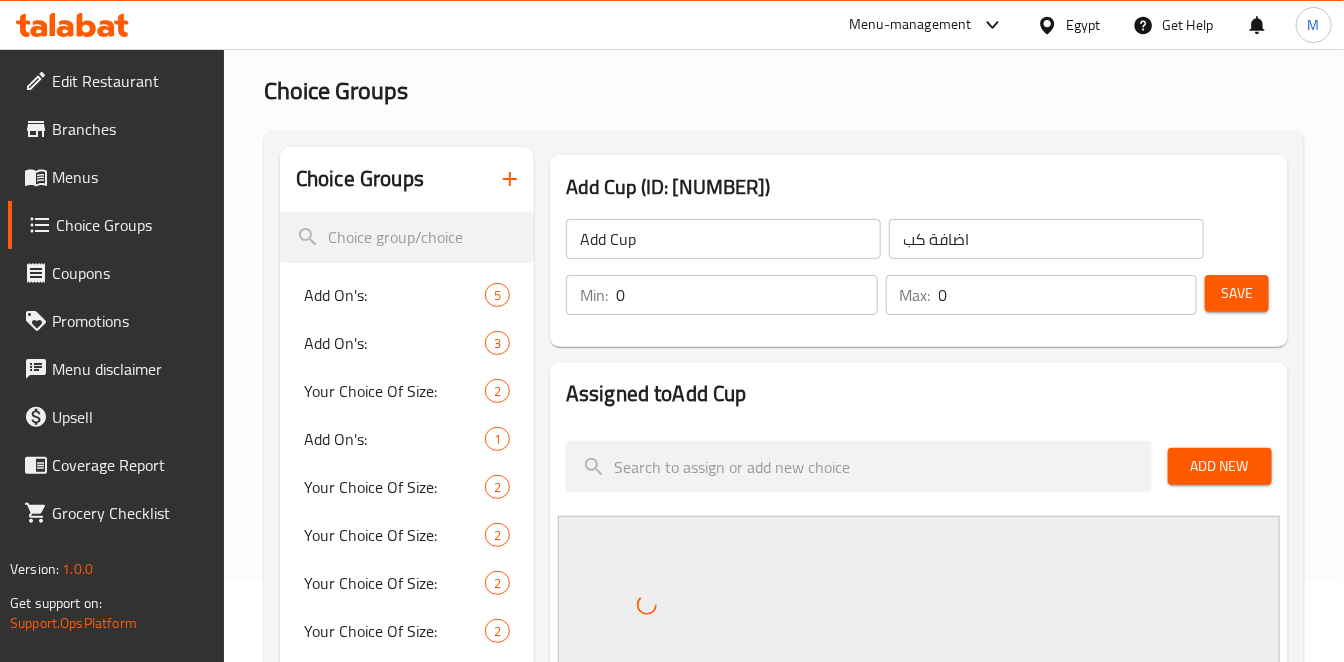 scroll, scrollTop: 0, scrollLeft: 0, axis: both 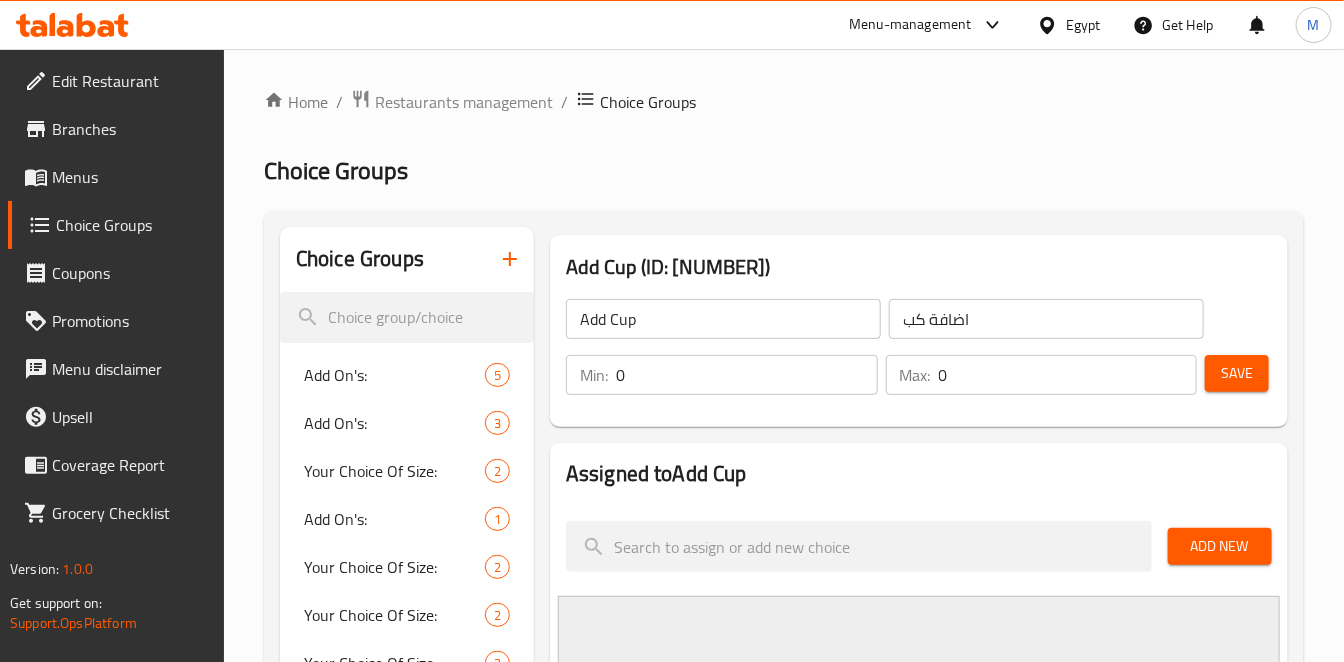 click on "اضافة كب" 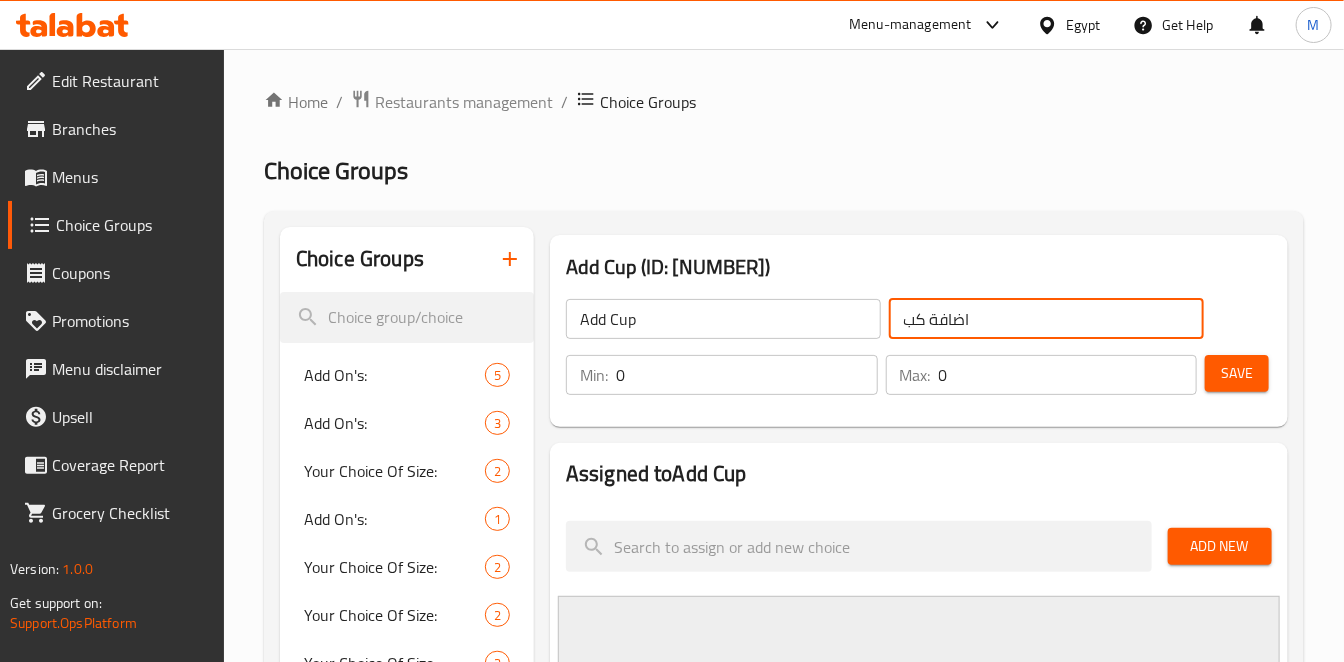click on "اضافة كب" 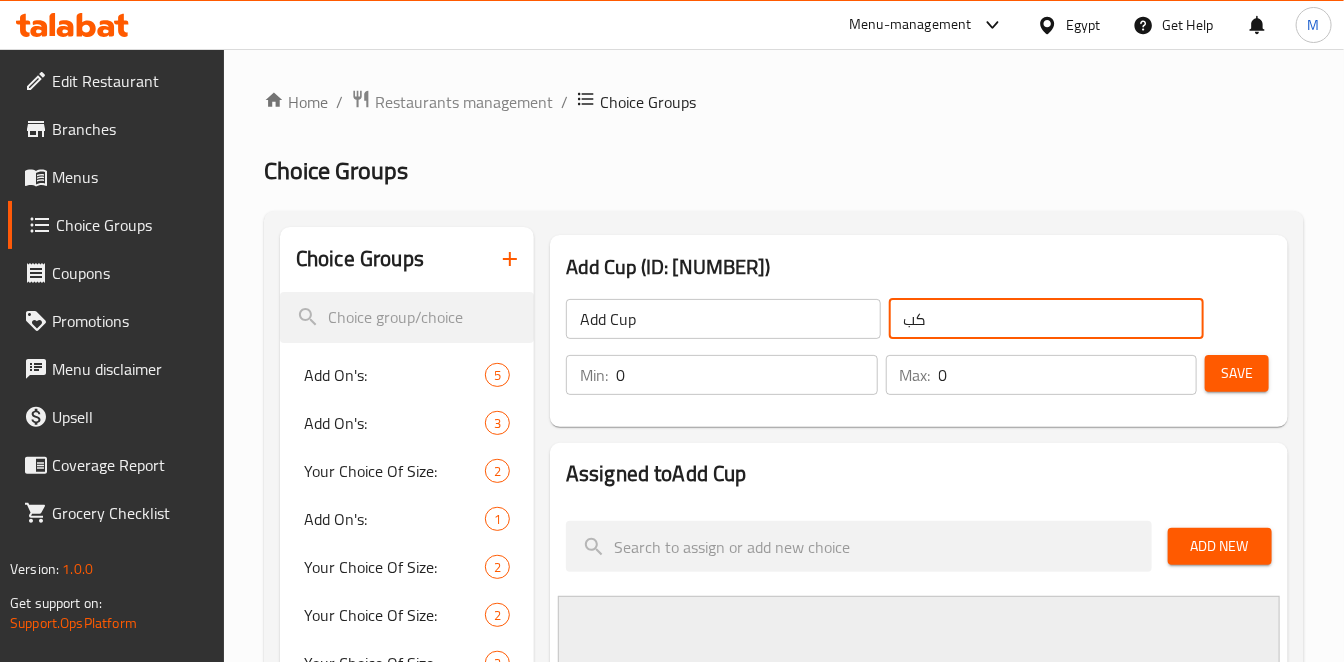 click on "كب" 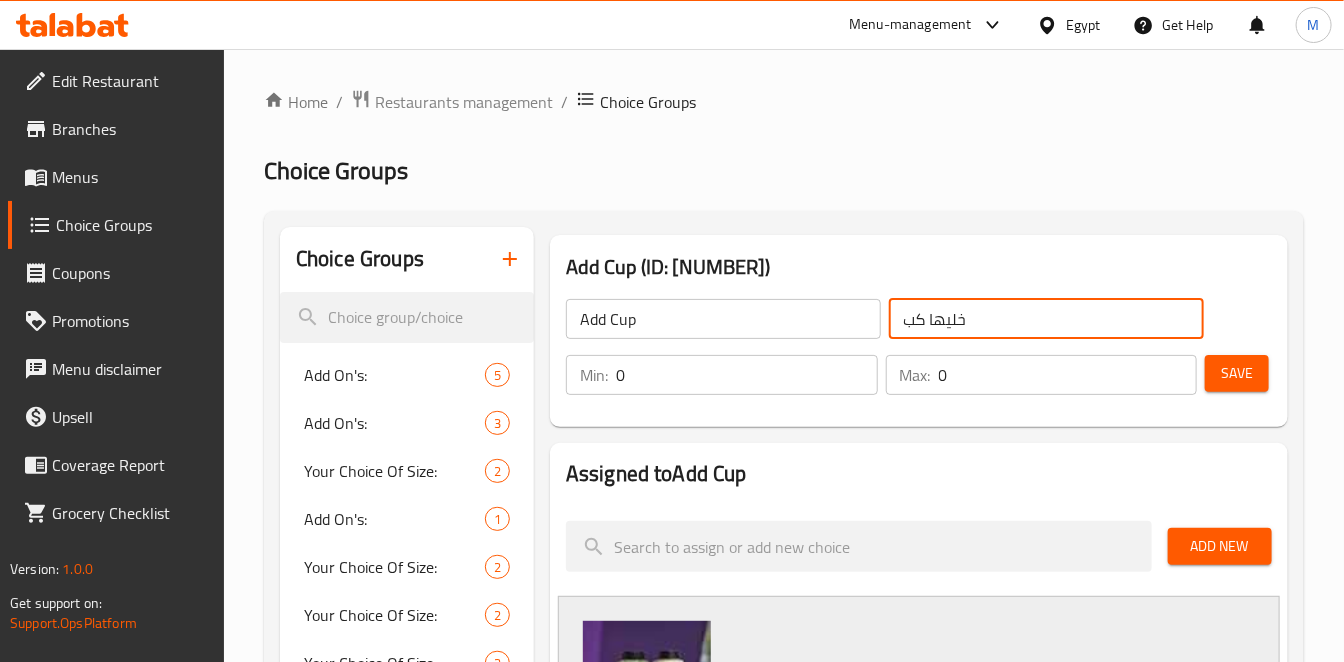 type on "خليها كب" 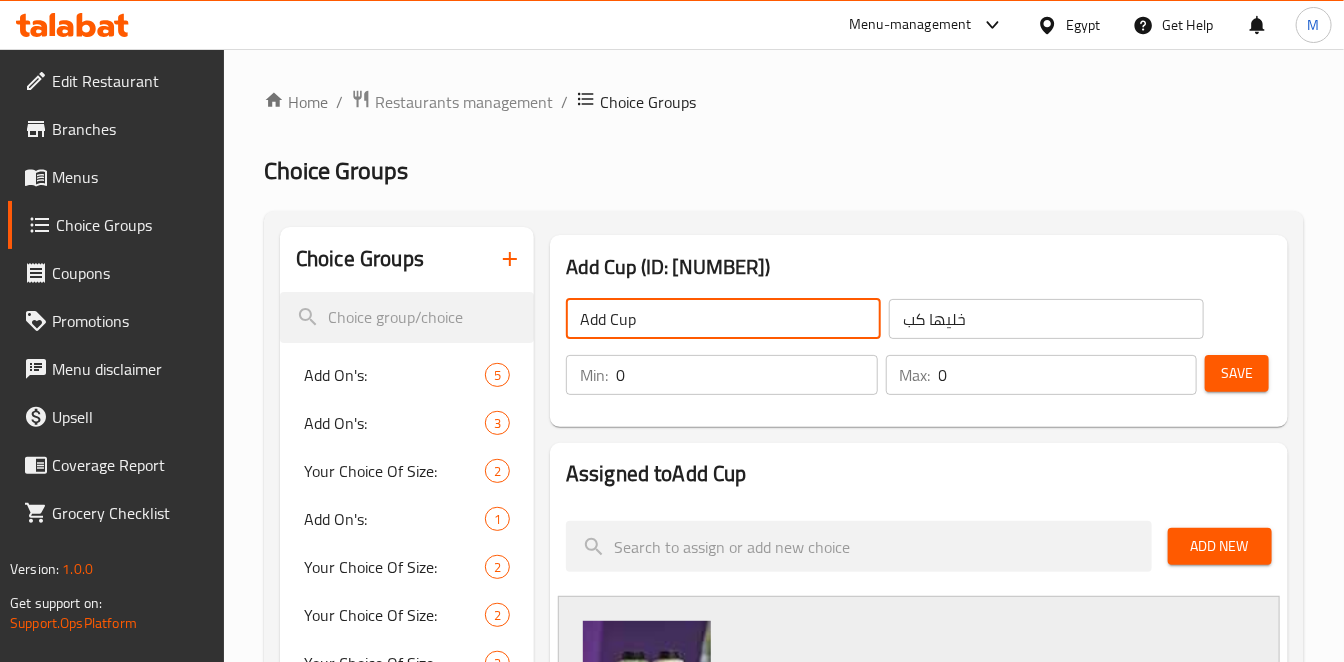 click on "Add Cup" 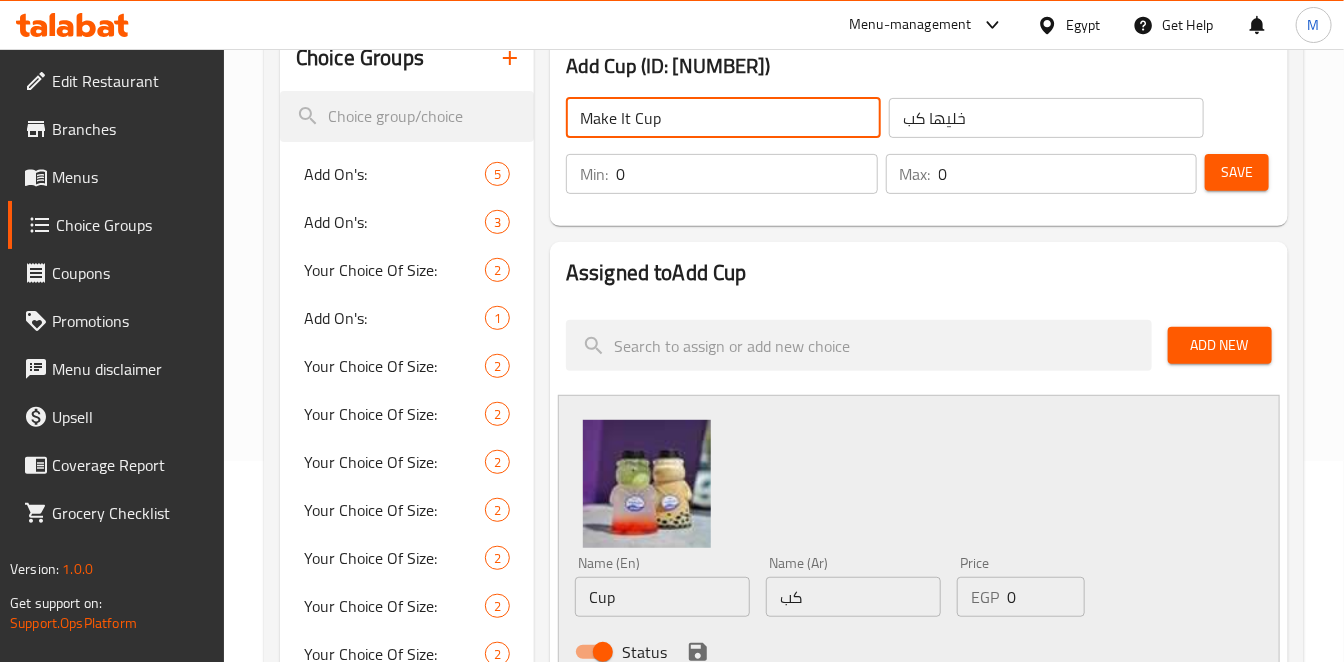 scroll, scrollTop: 222, scrollLeft: 0, axis: vertical 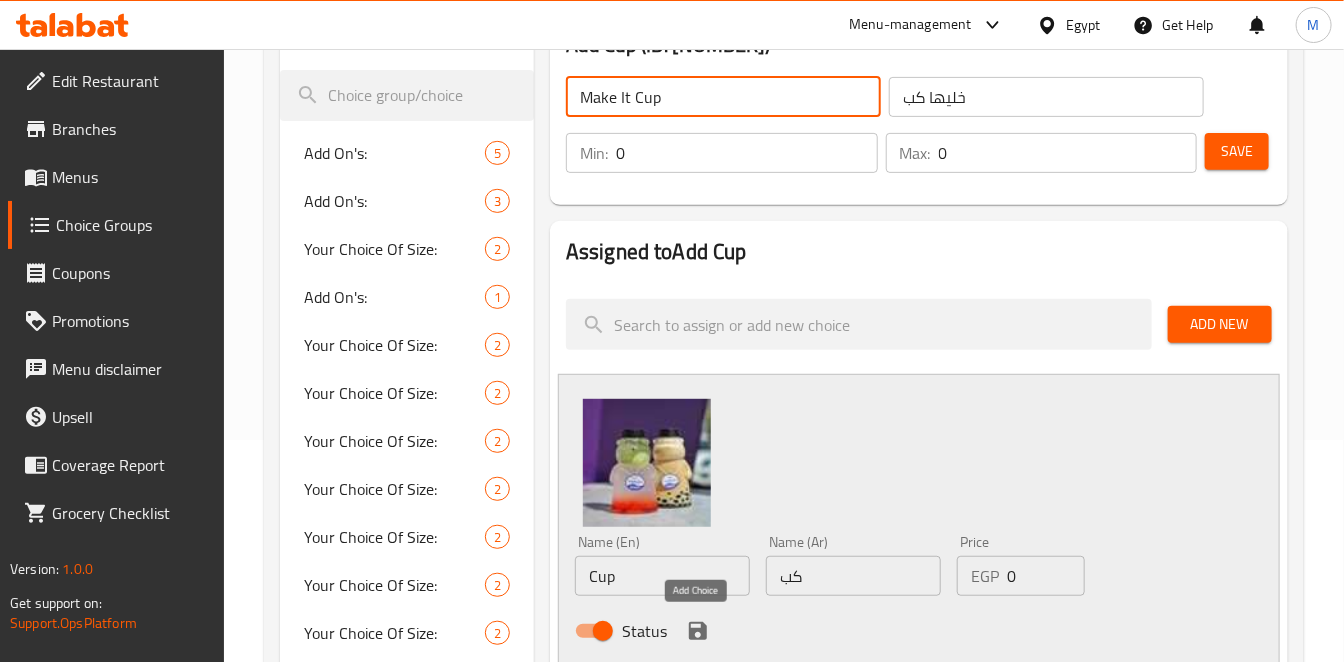 type on "Make It Cup" 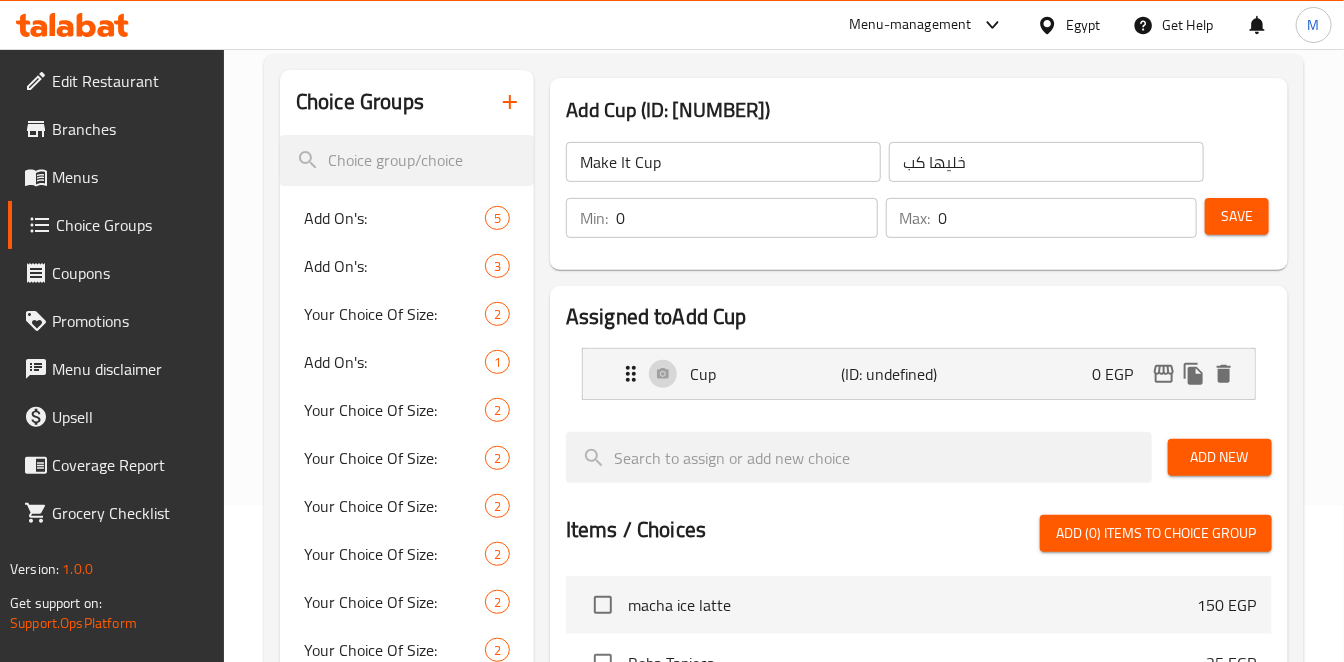 scroll, scrollTop: 111, scrollLeft: 0, axis: vertical 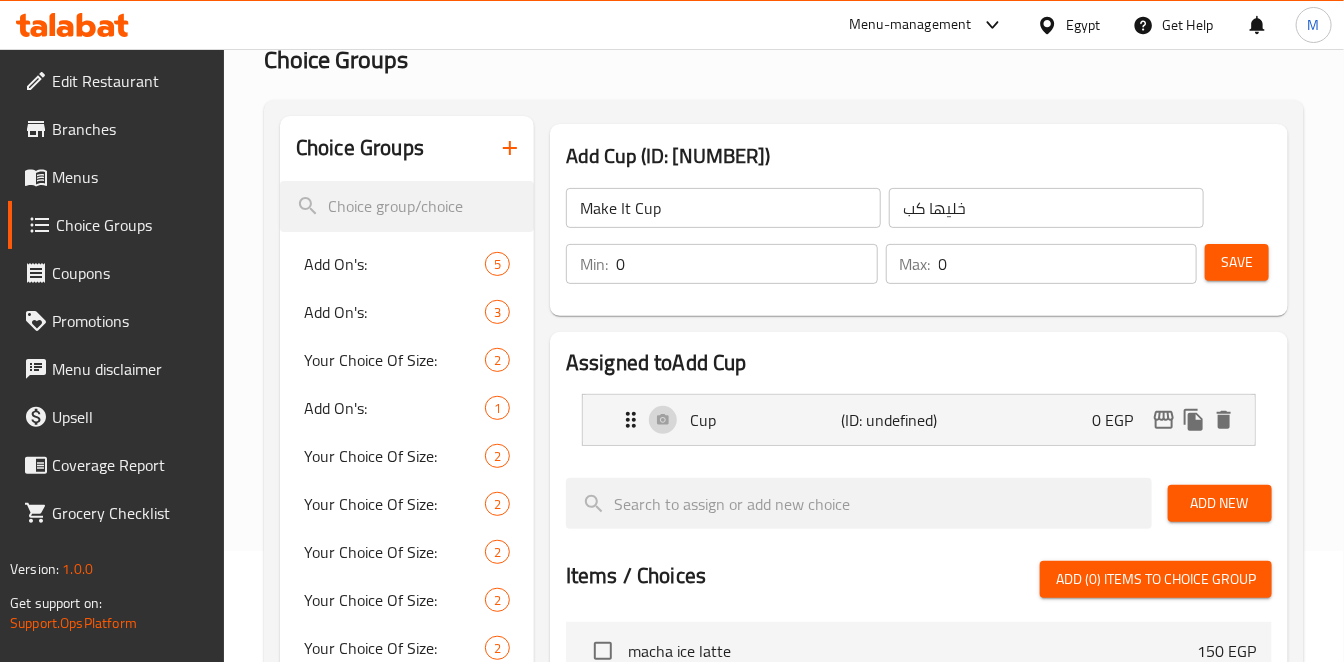 click on "Save" at bounding box center (1237, 262) 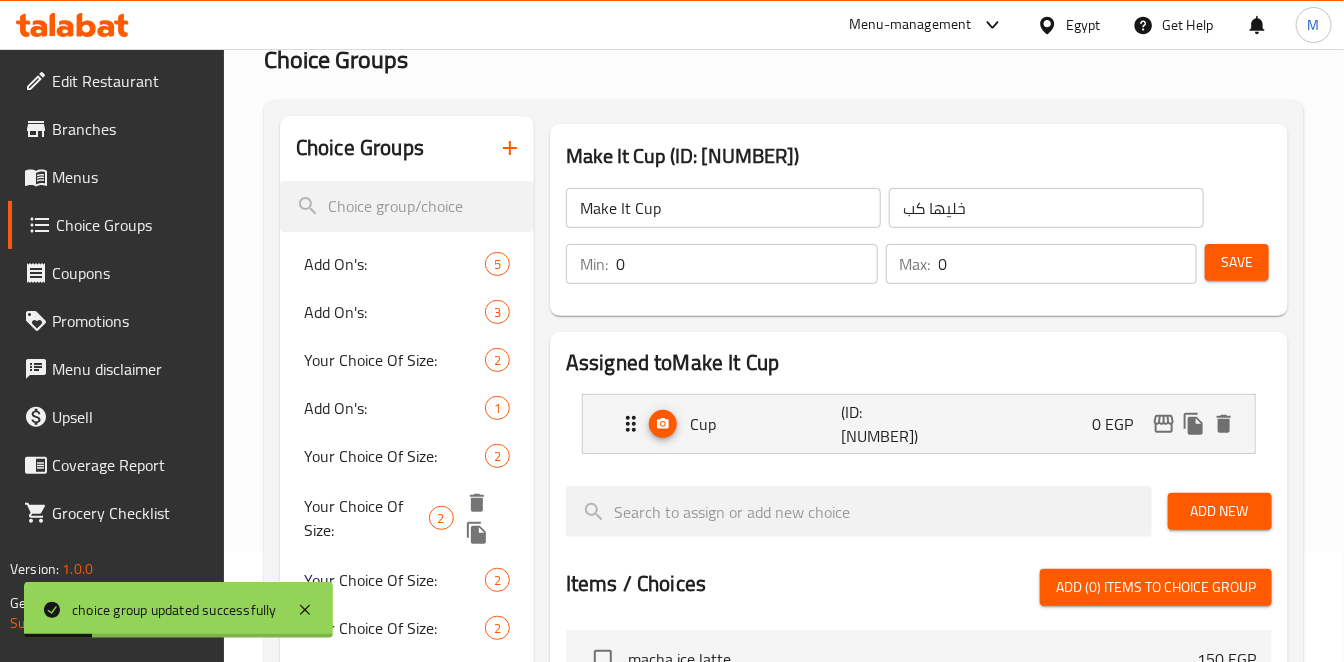 type 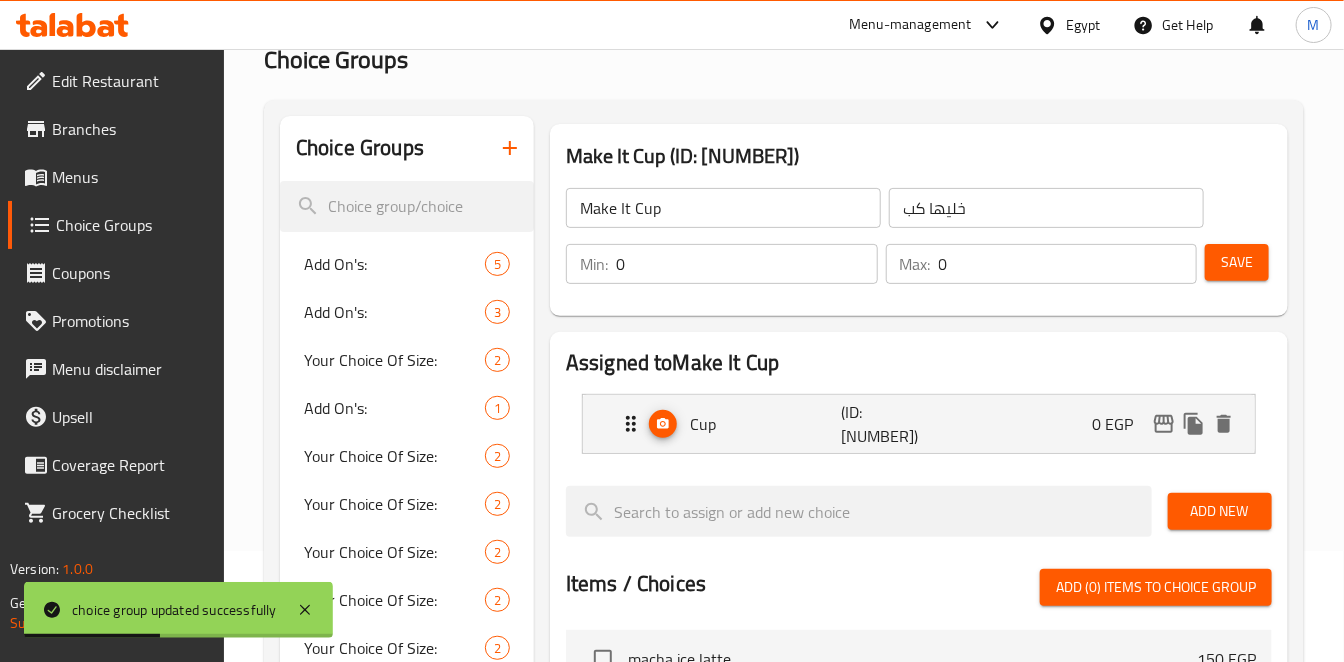 click on "Save" at bounding box center [1237, 262] 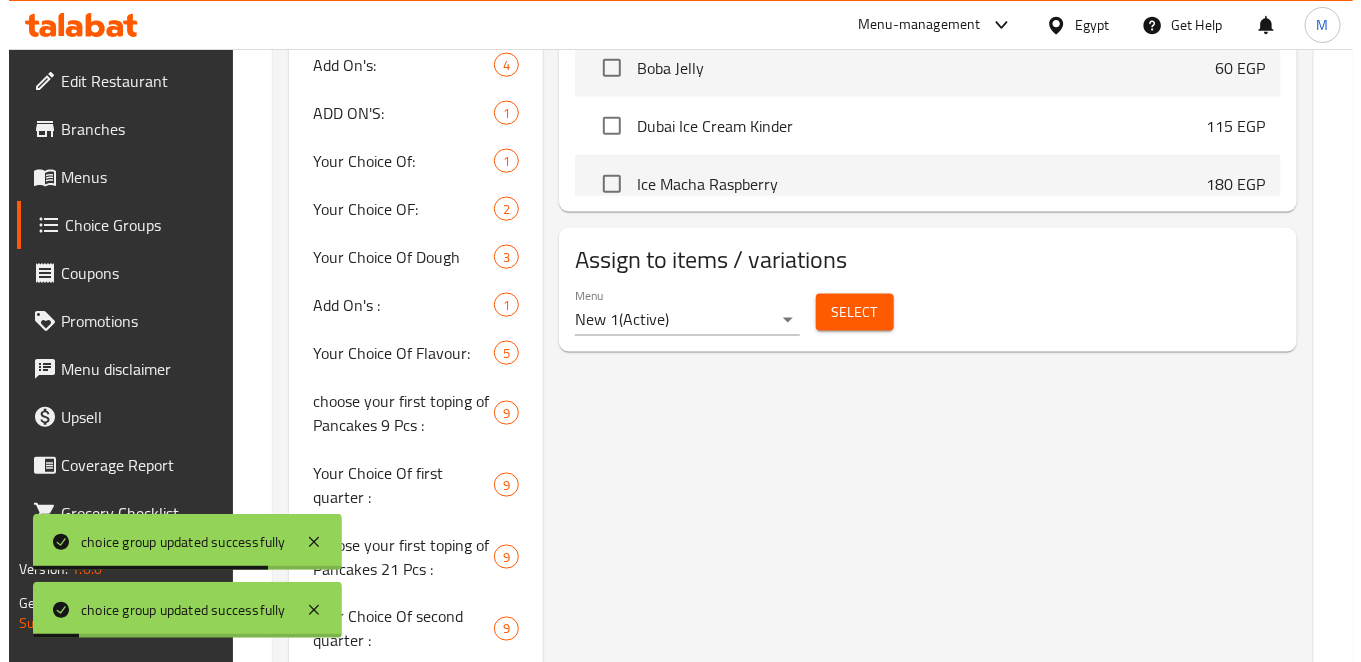 scroll, scrollTop: 888, scrollLeft: 0, axis: vertical 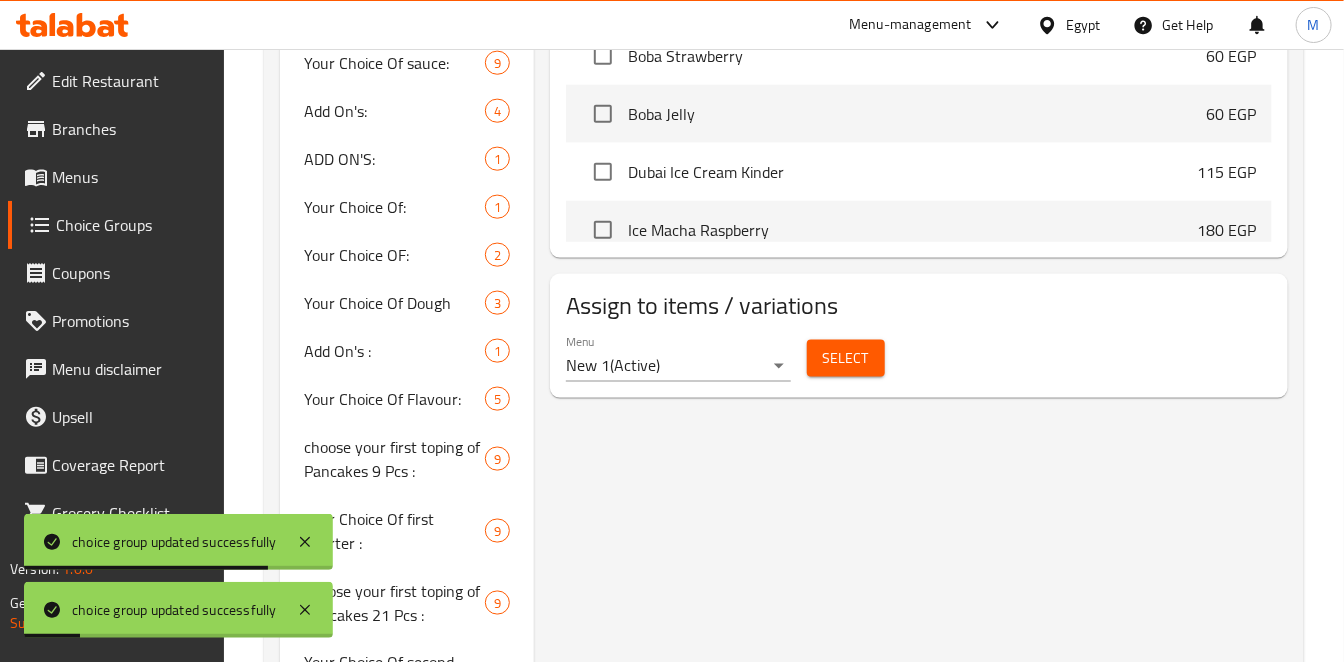 click on "Select" at bounding box center (846, 358) 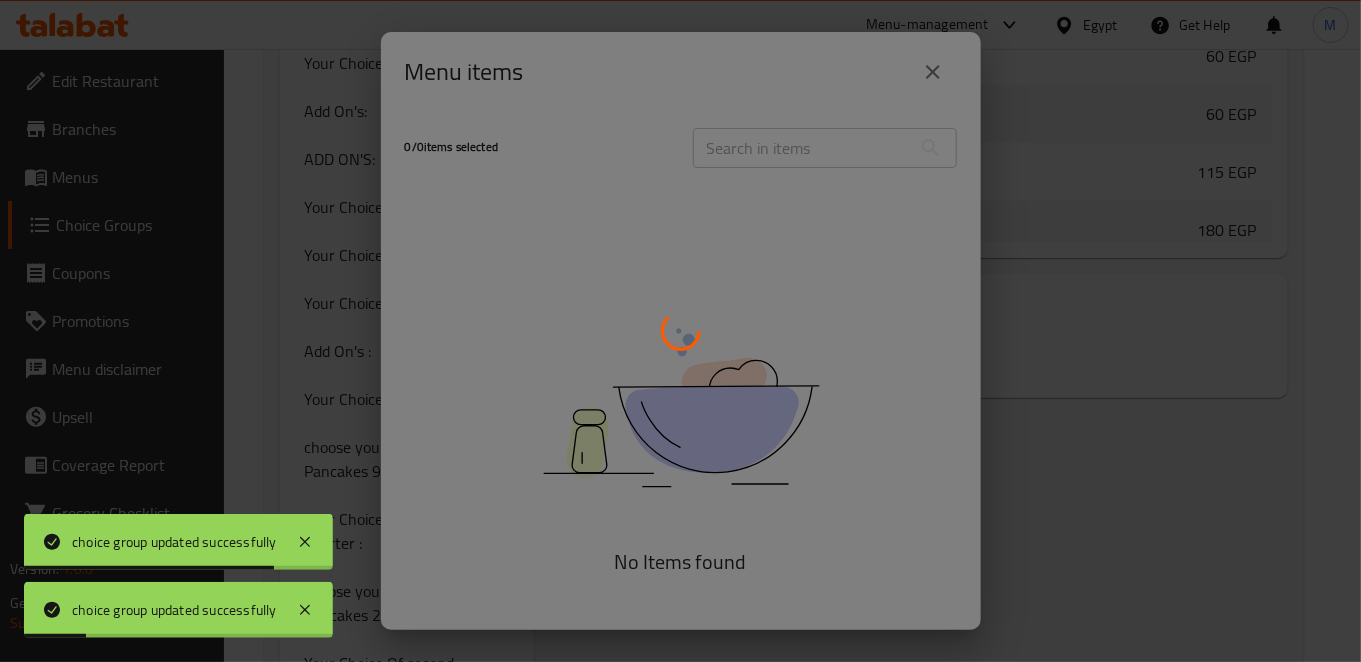 click at bounding box center (680, 331) 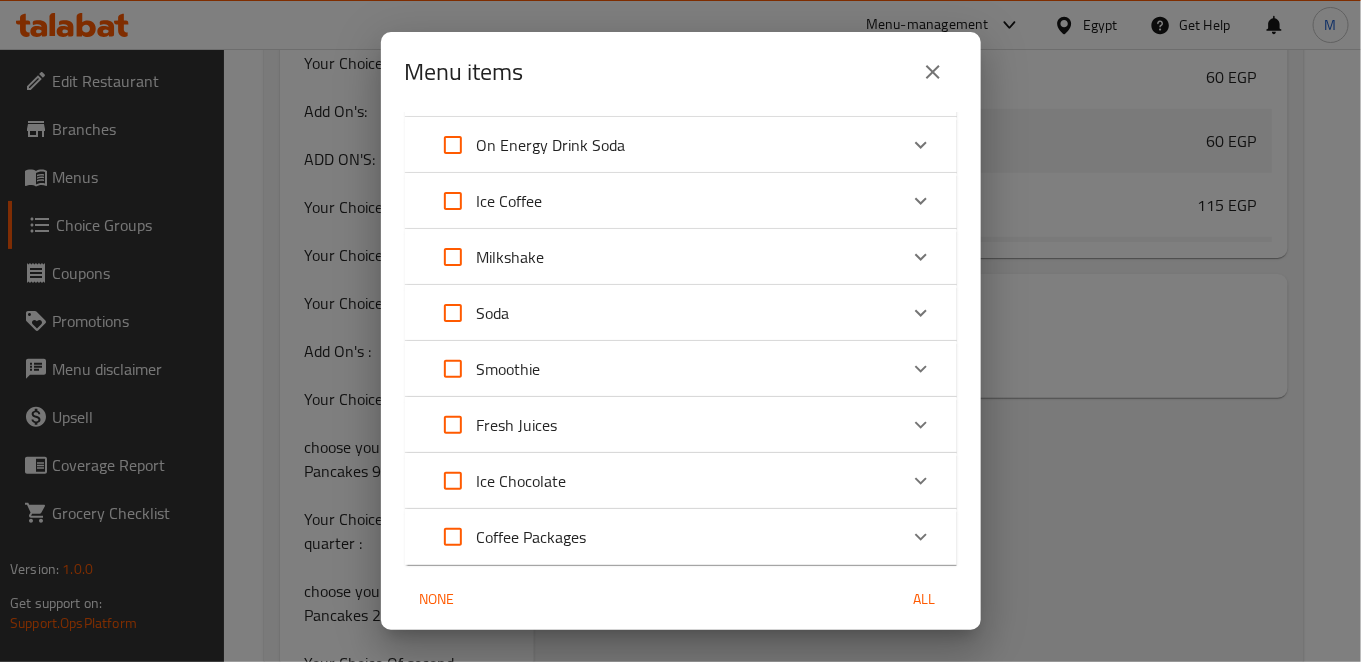 scroll, scrollTop: 859, scrollLeft: 0, axis: vertical 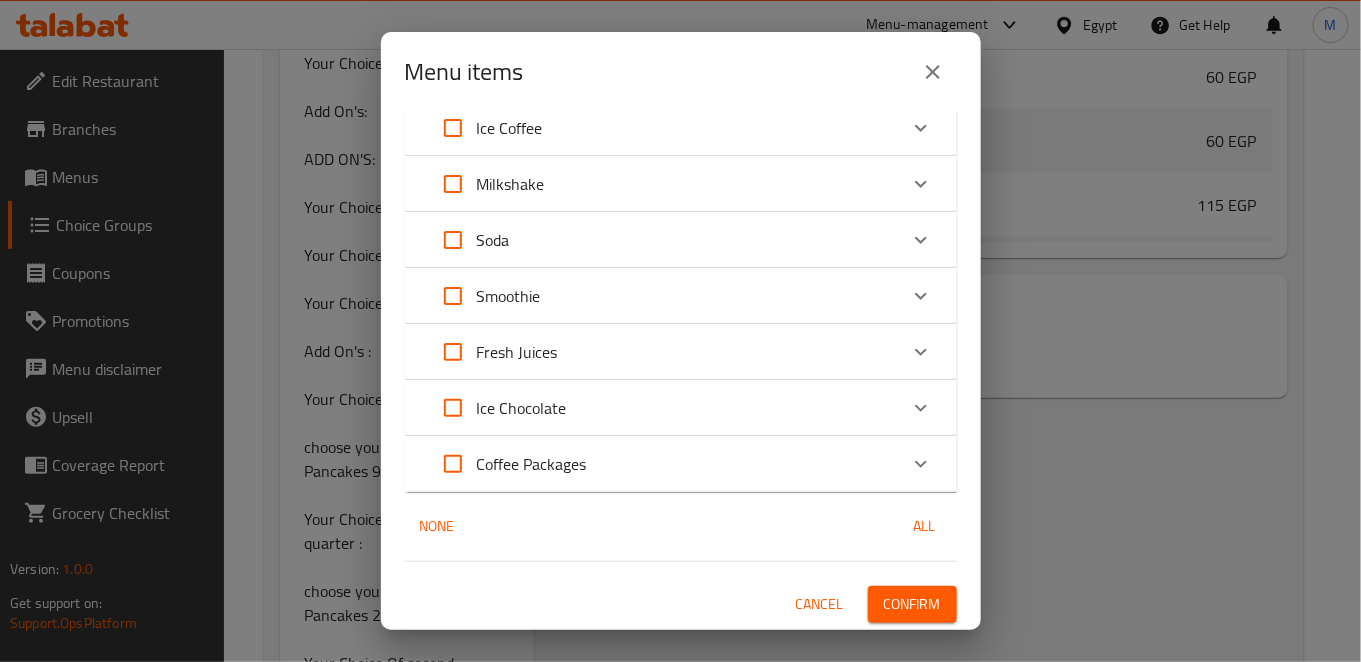 click at bounding box center [453, 296] 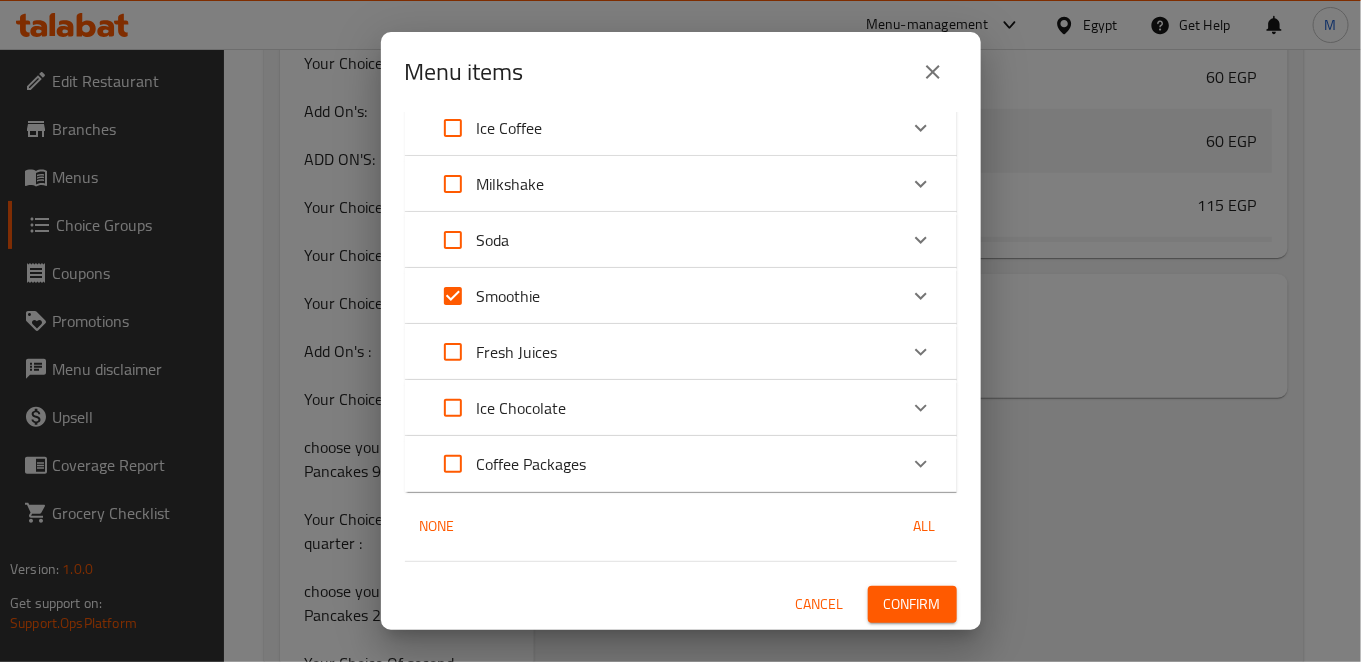 click at bounding box center (453, 408) 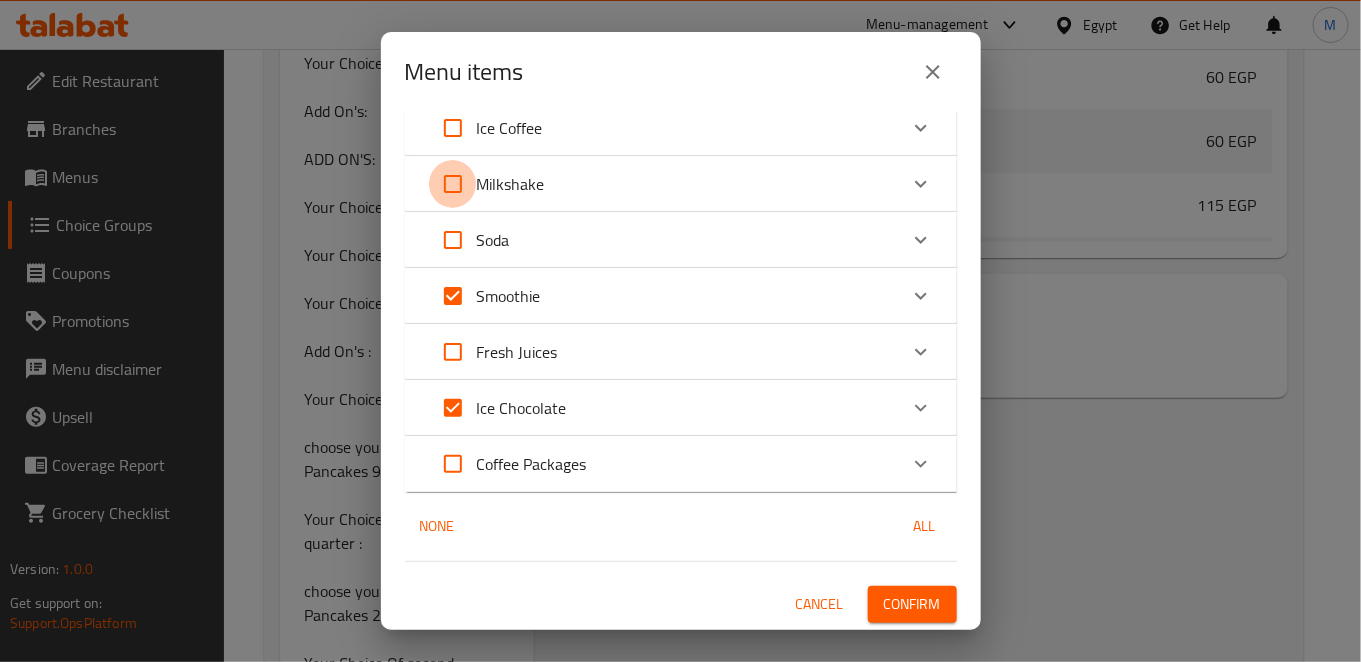 scroll, scrollTop: 748, scrollLeft: 0, axis: vertical 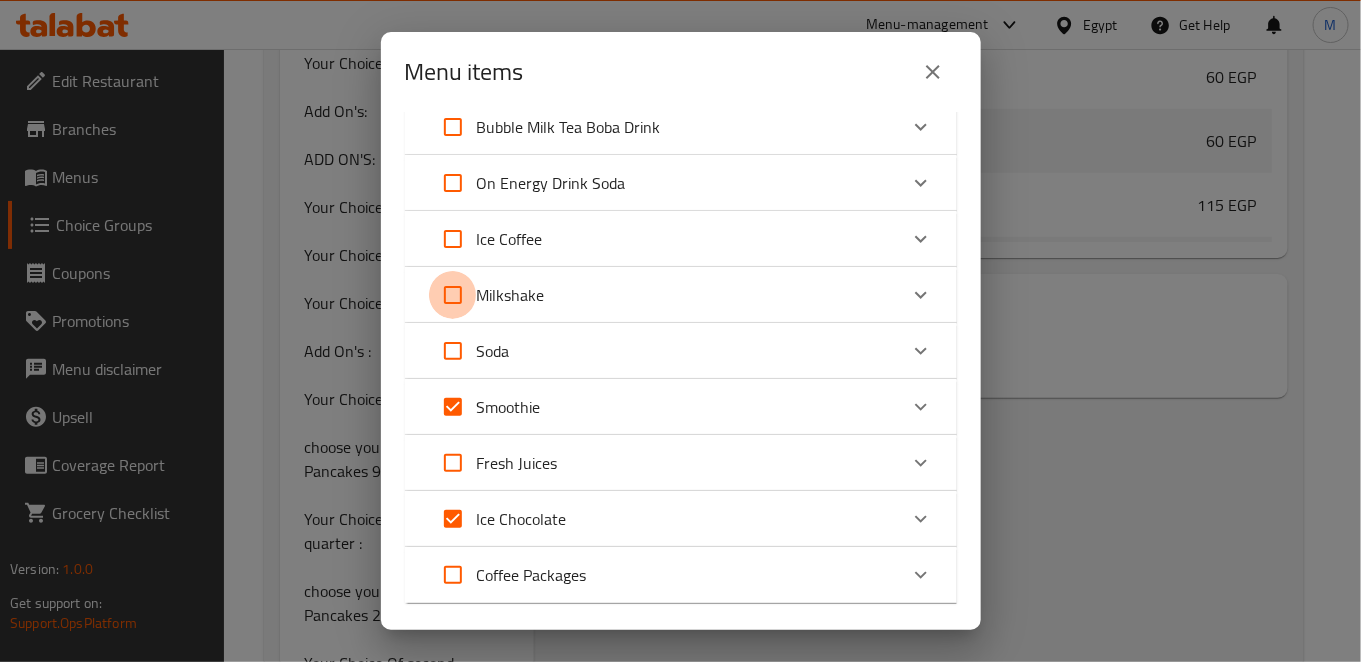 click at bounding box center (453, 295) 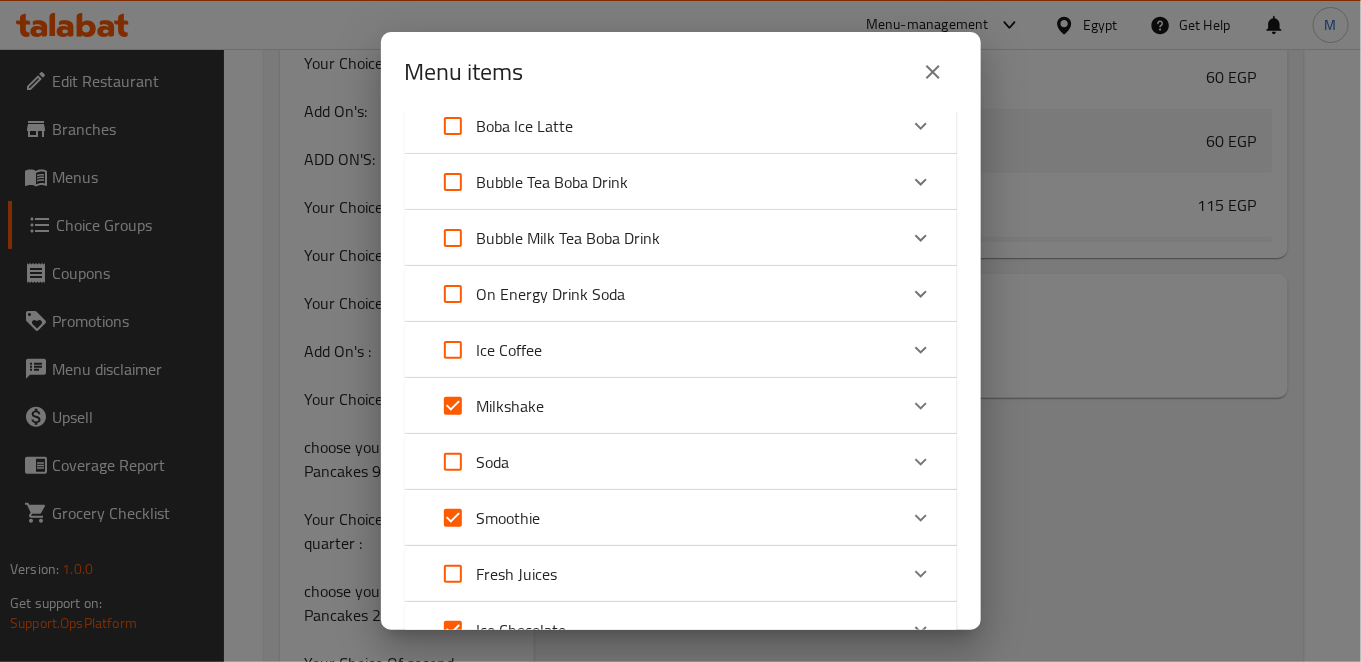 scroll, scrollTop: 414, scrollLeft: 0, axis: vertical 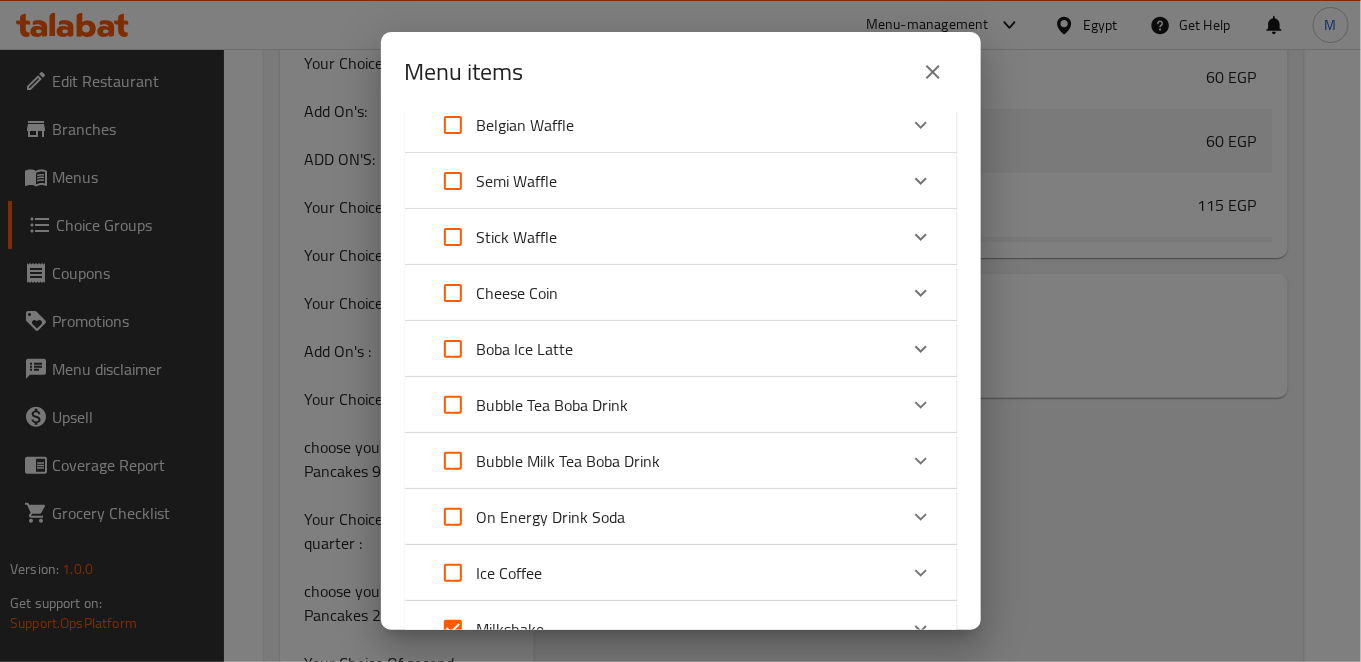 click at bounding box center (453, 349) 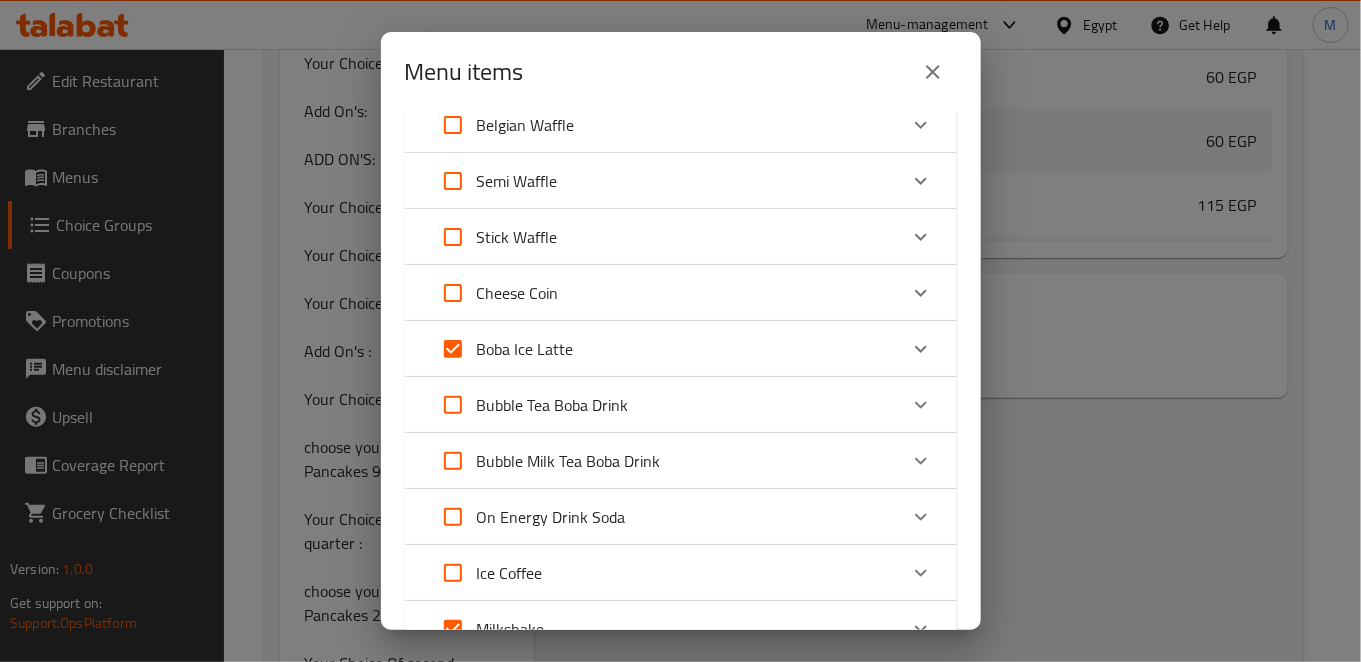 scroll, scrollTop: 0, scrollLeft: 0, axis: both 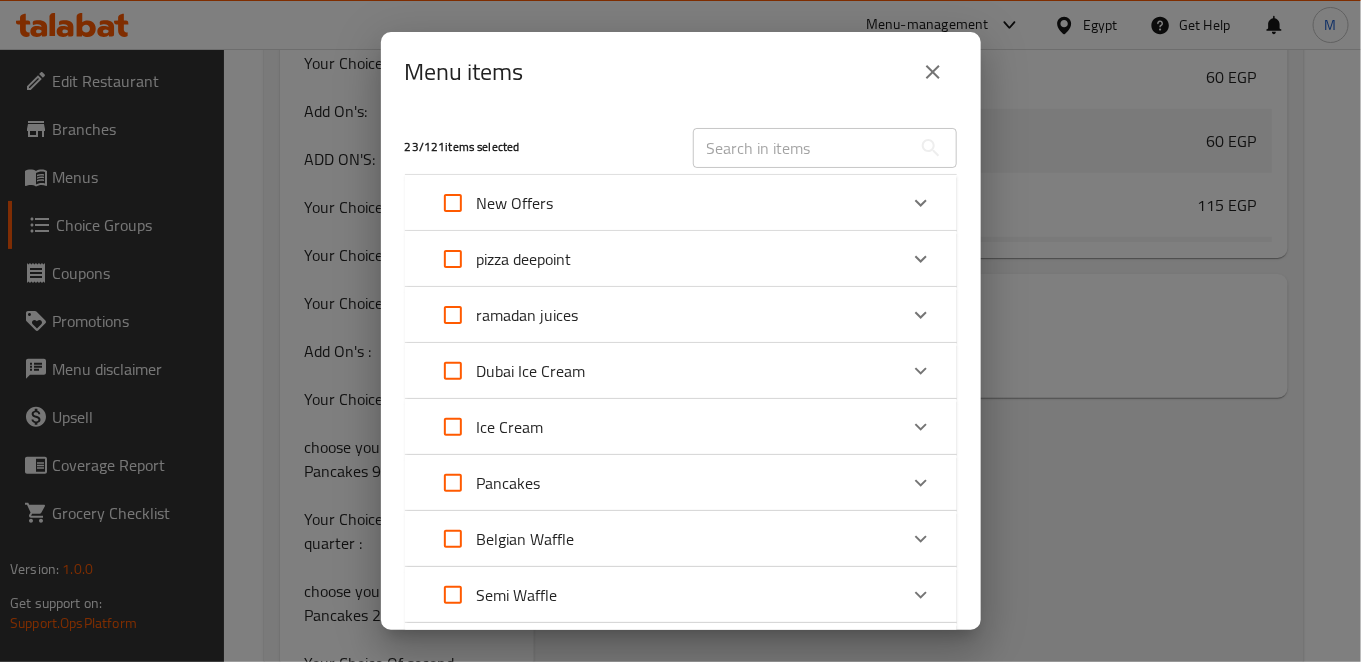 click at bounding box center (802, 148) 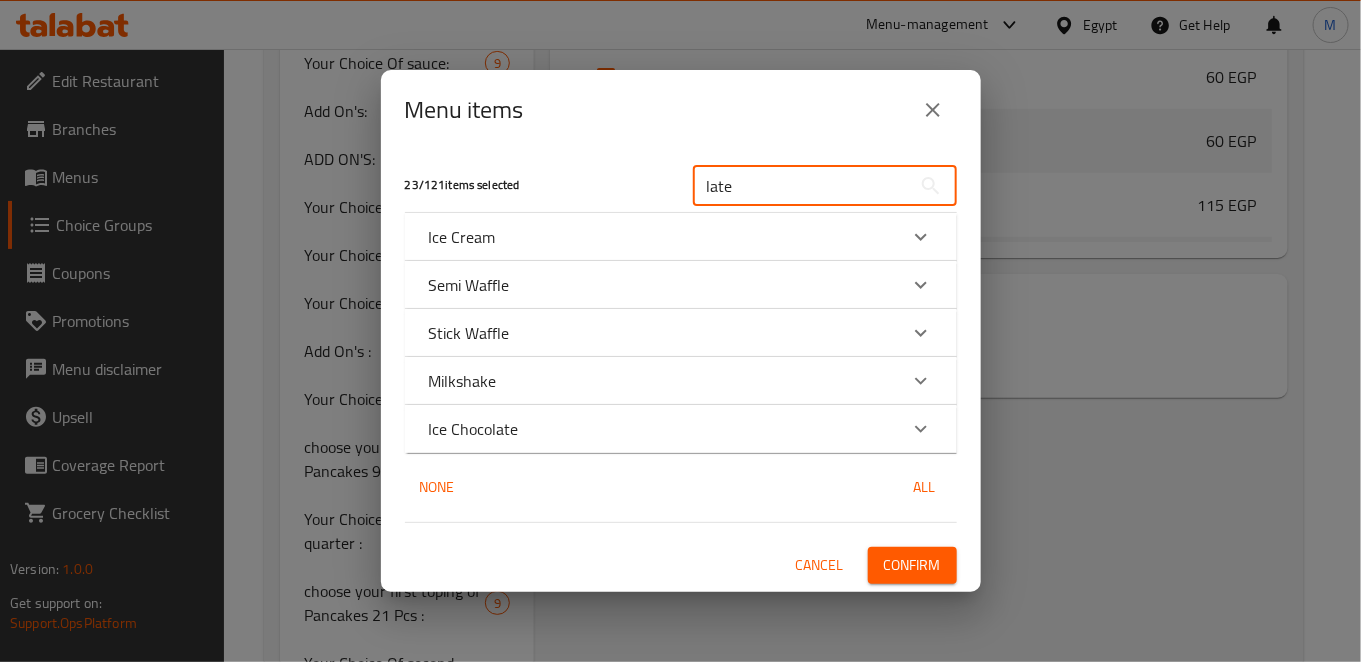 type on "late" 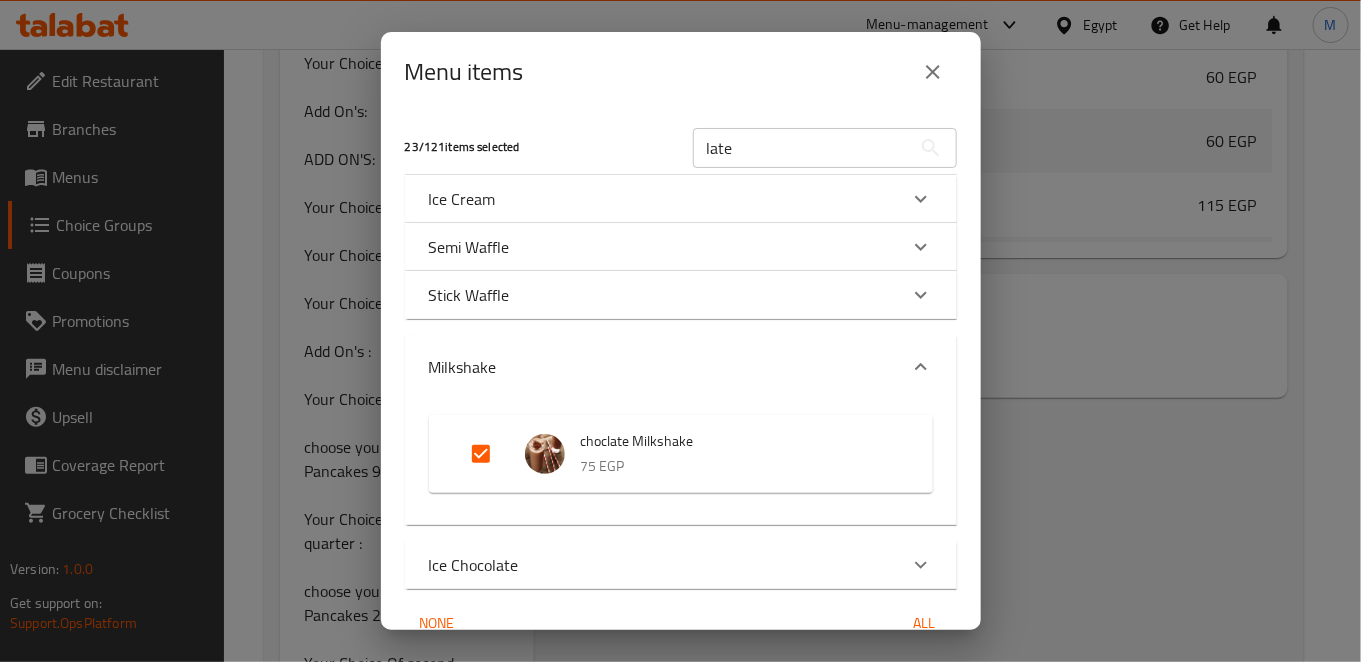 click 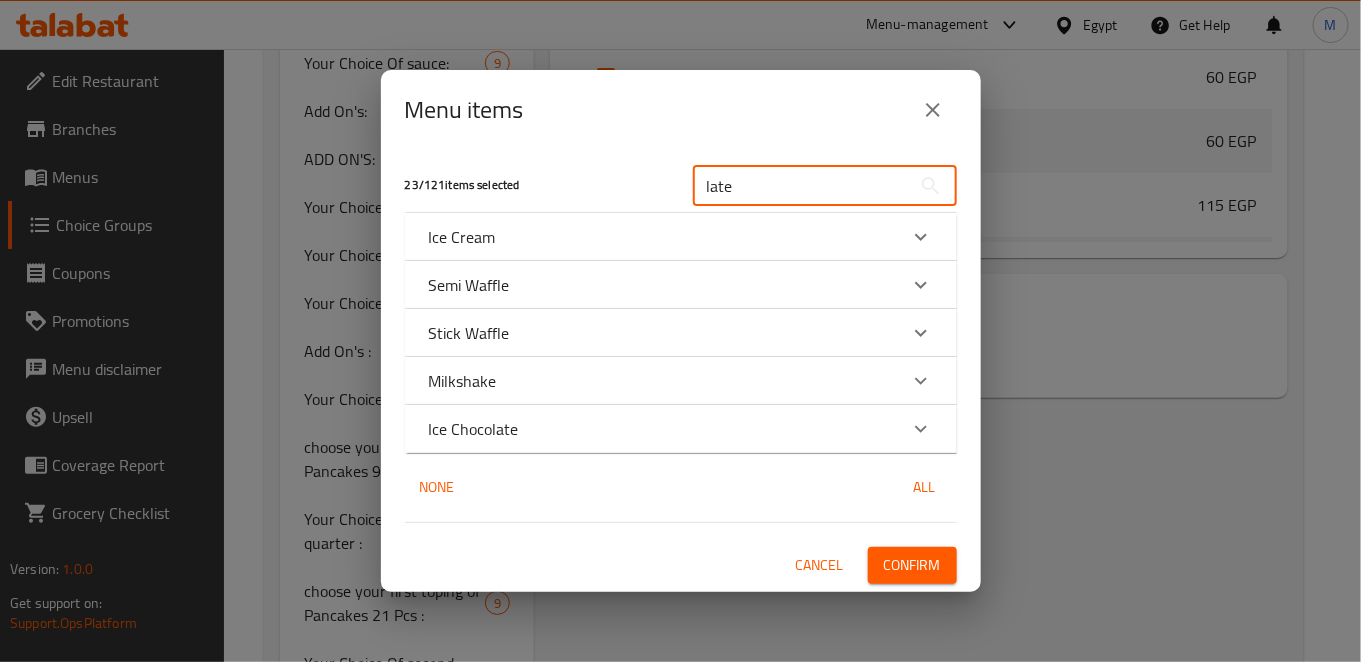 click on "late" at bounding box center [802, 186] 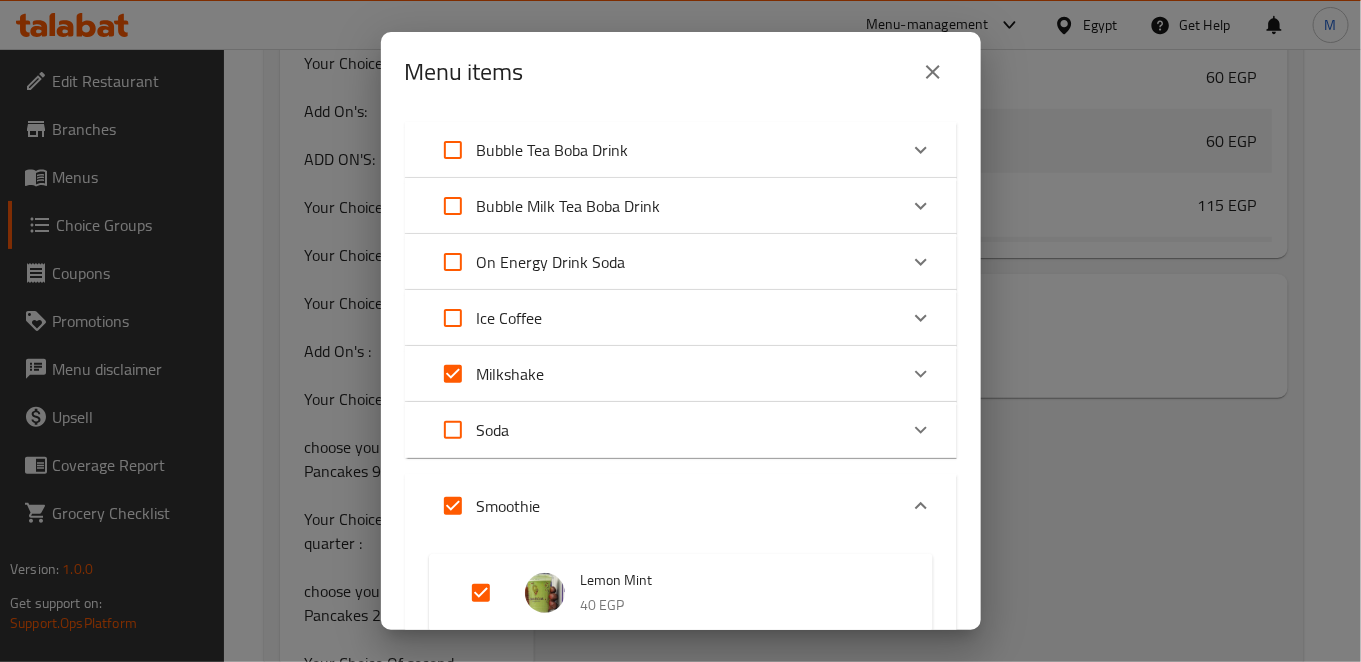 scroll, scrollTop: 1111, scrollLeft: 0, axis: vertical 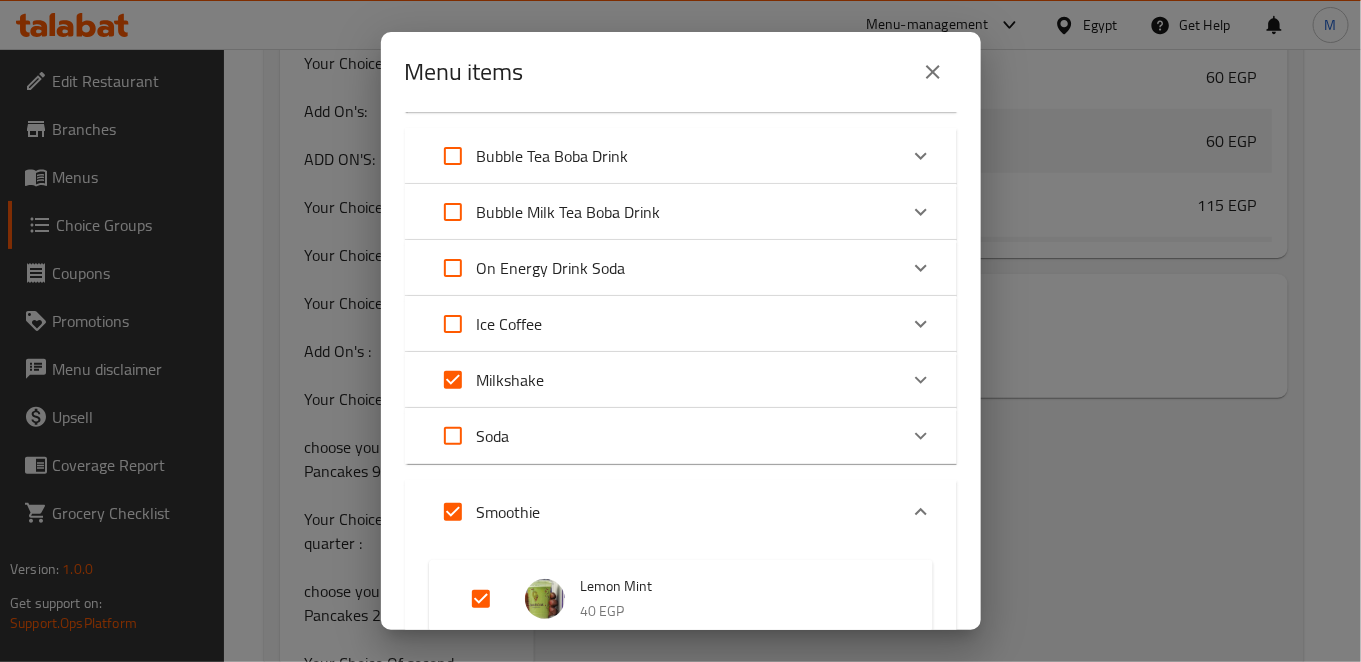 type 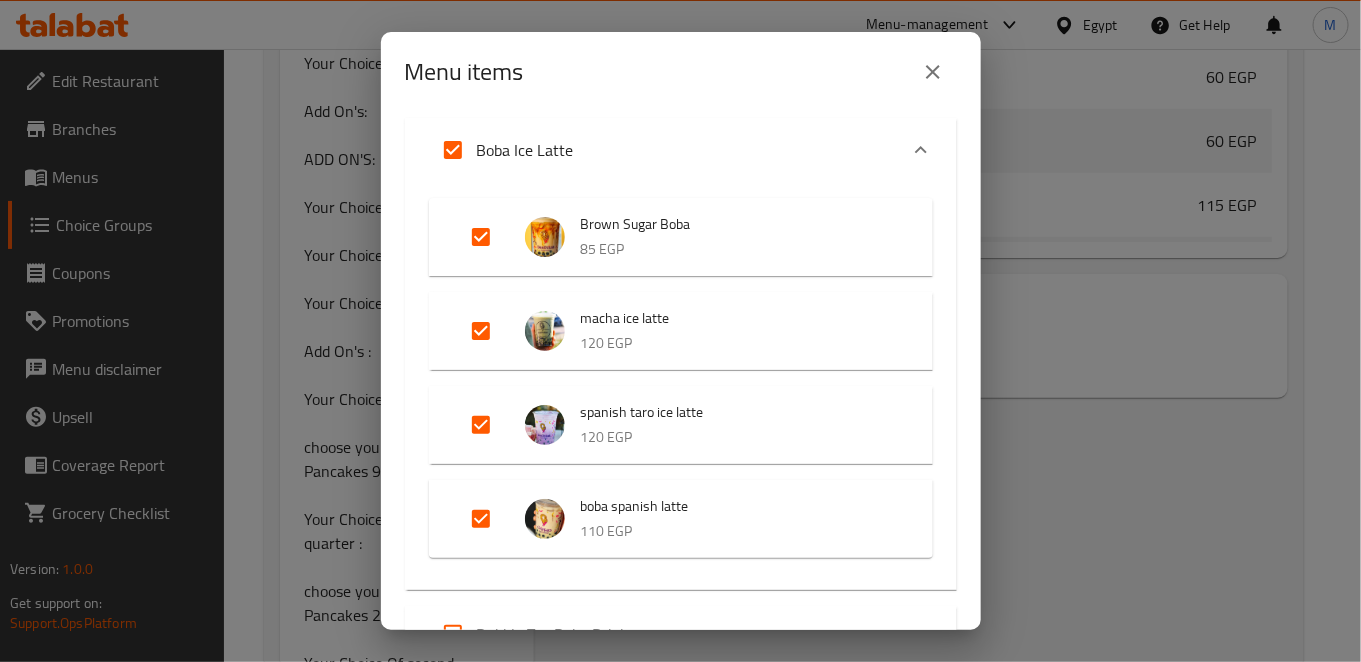 scroll, scrollTop: 555, scrollLeft: 0, axis: vertical 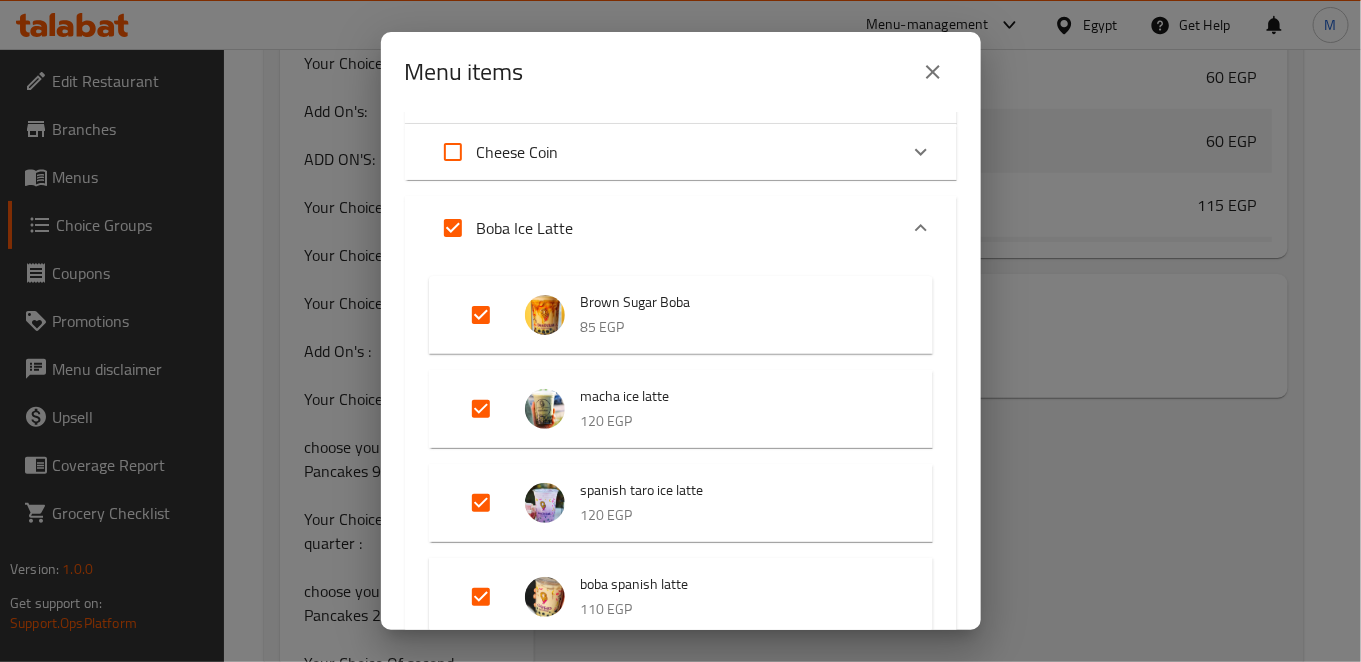 click 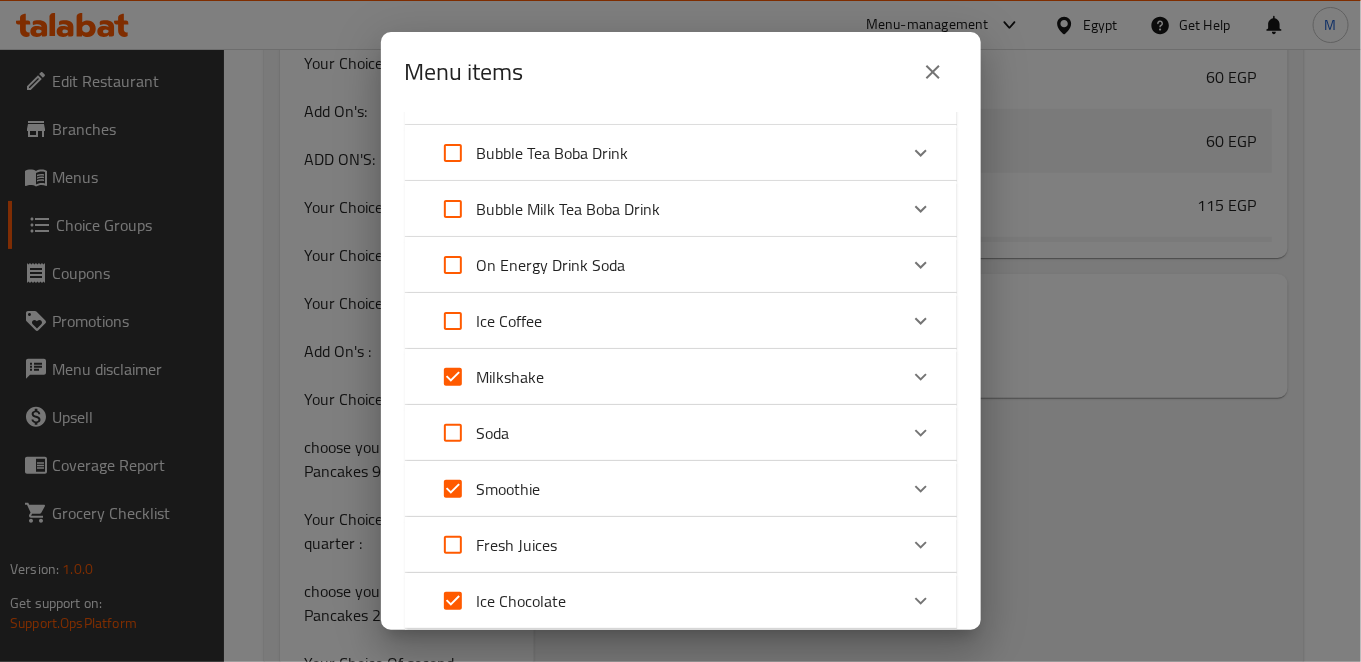 scroll, scrollTop: 444, scrollLeft: 0, axis: vertical 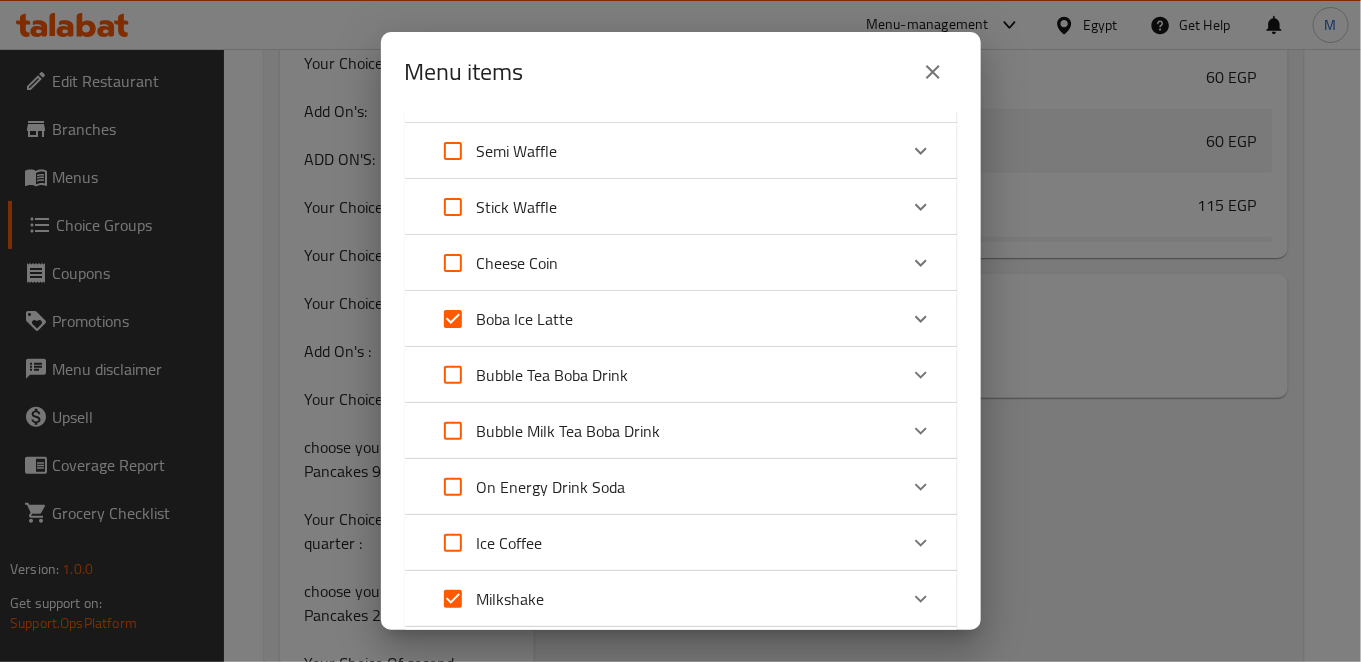 click 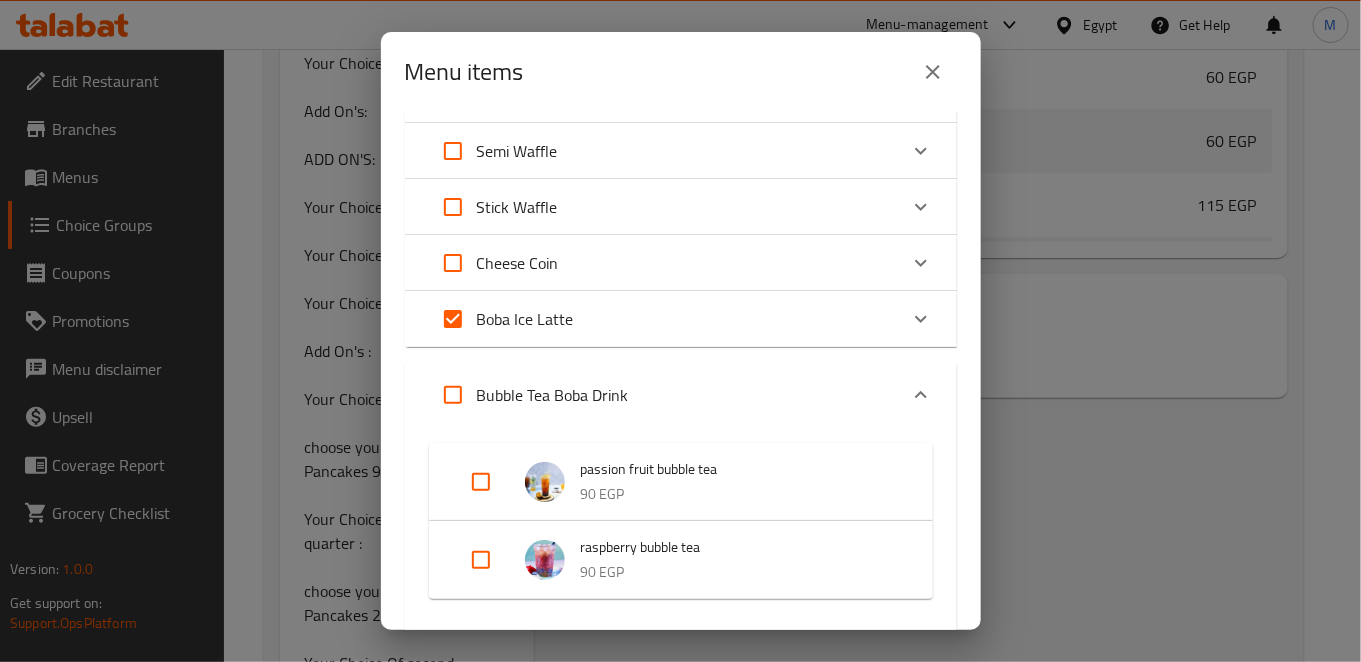 click at bounding box center (921, 395) 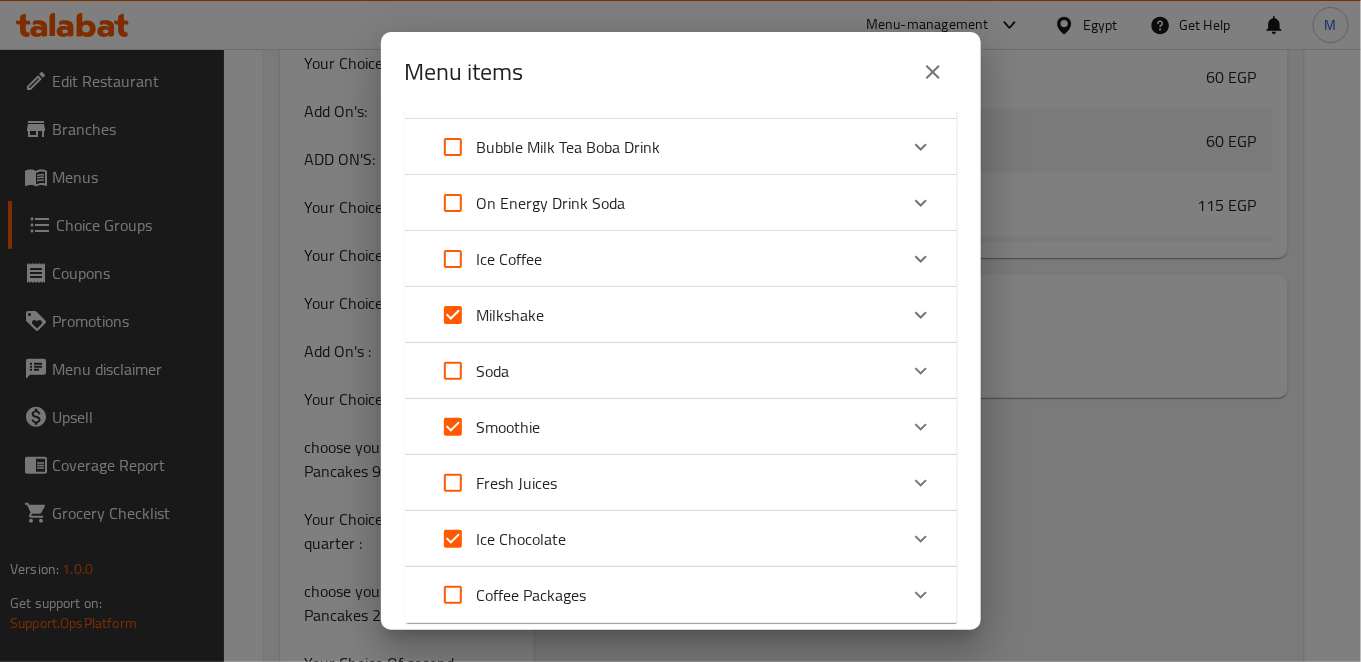 scroll, scrollTop: 777, scrollLeft: 0, axis: vertical 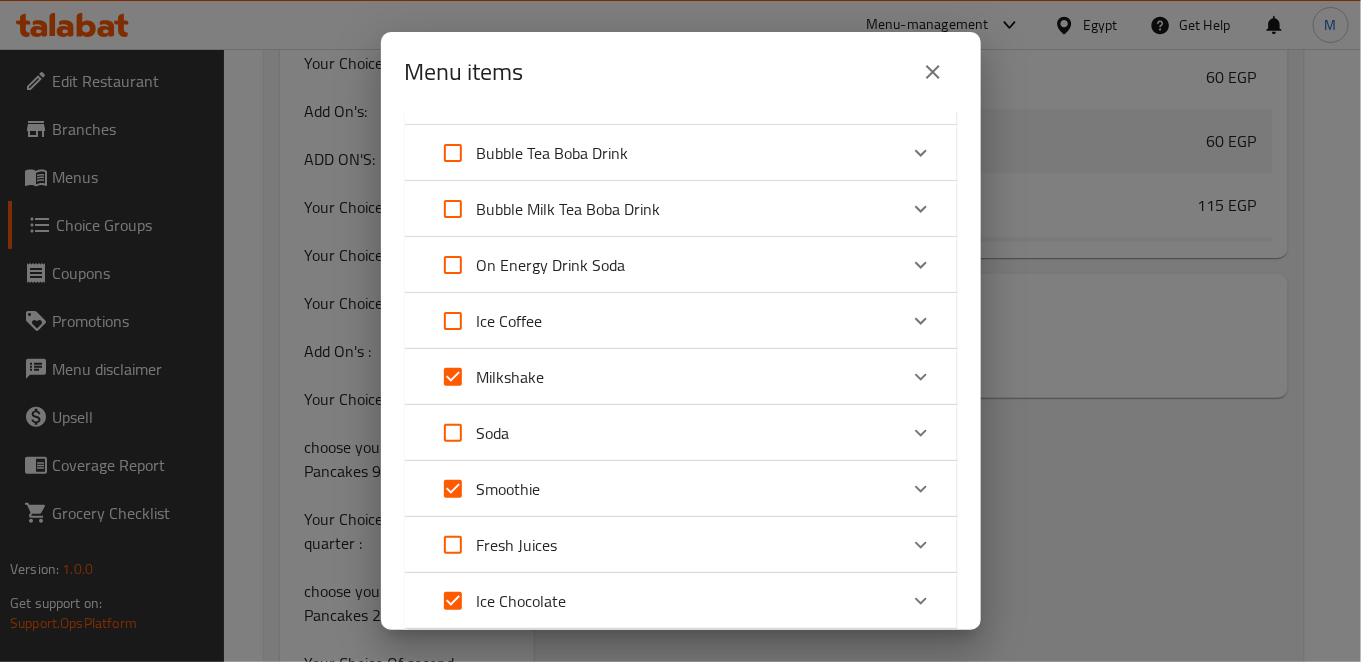 click on "Ice Coffee" at bounding box center [681, 321] 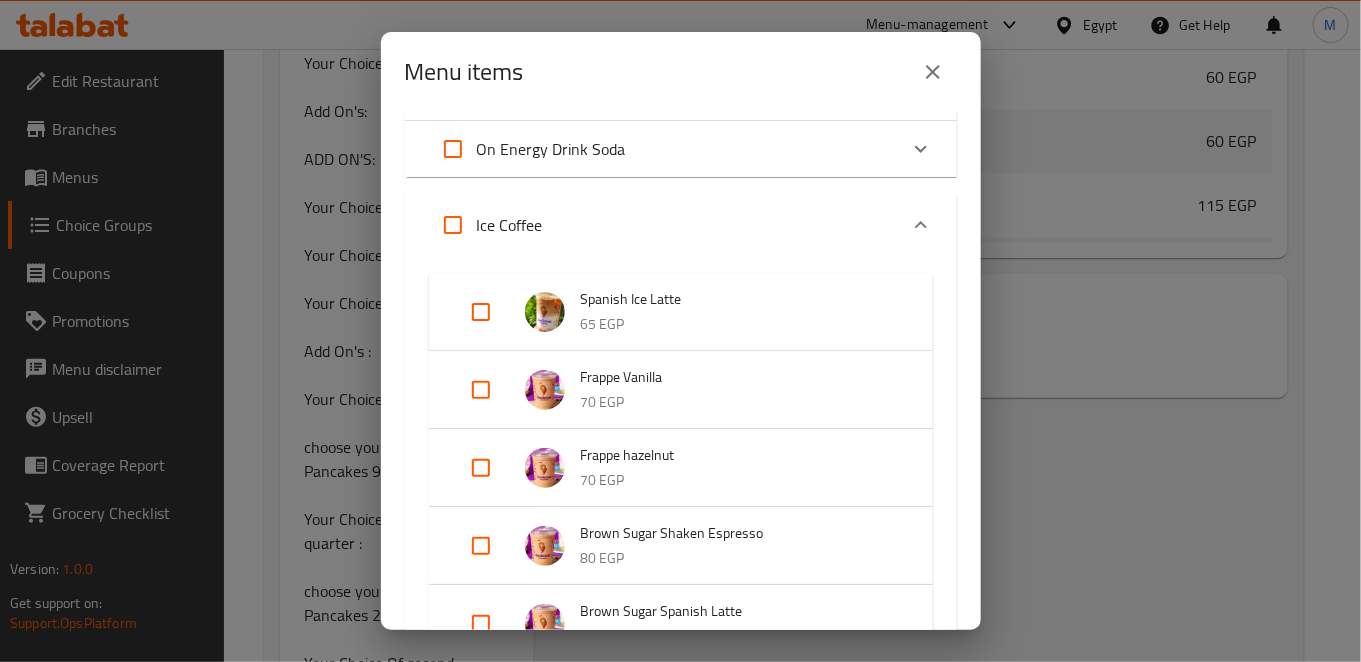 scroll, scrollTop: 777, scrollLeft: 0, axis: vertical 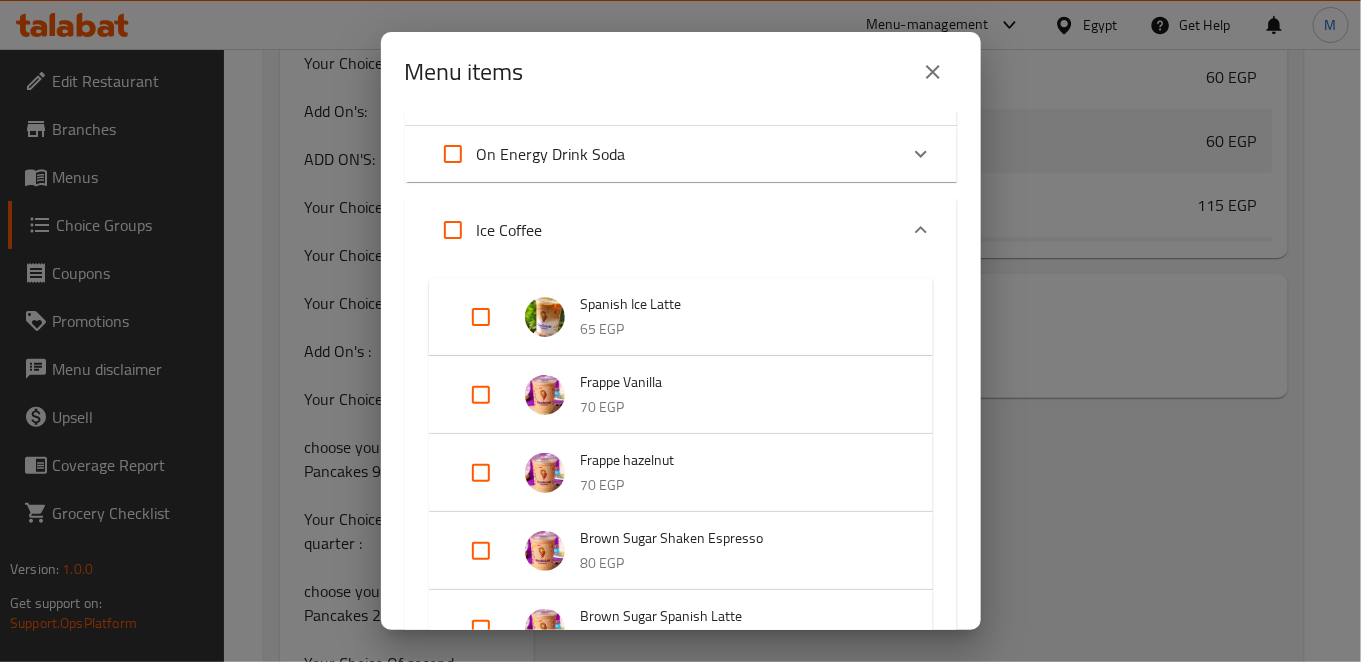 click at bounding box center [481, 317] 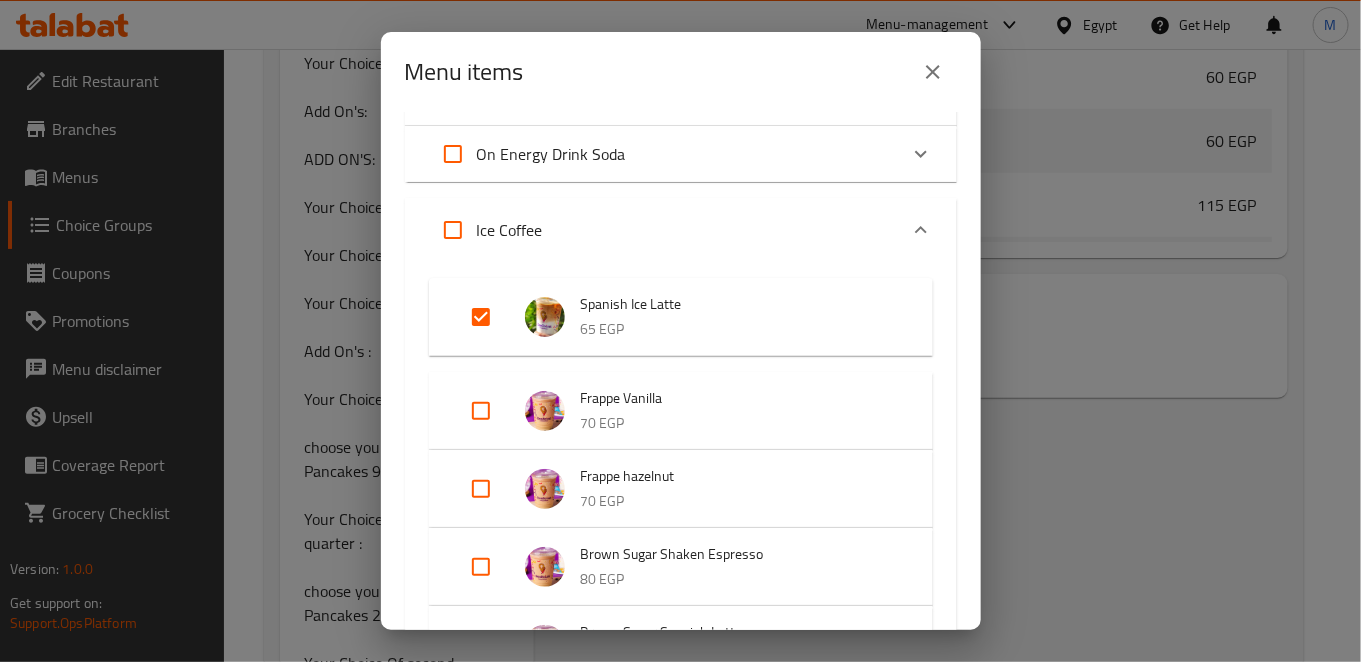 scroll, scrollTop: 1000, scrollLeft: 0, axis: vertical 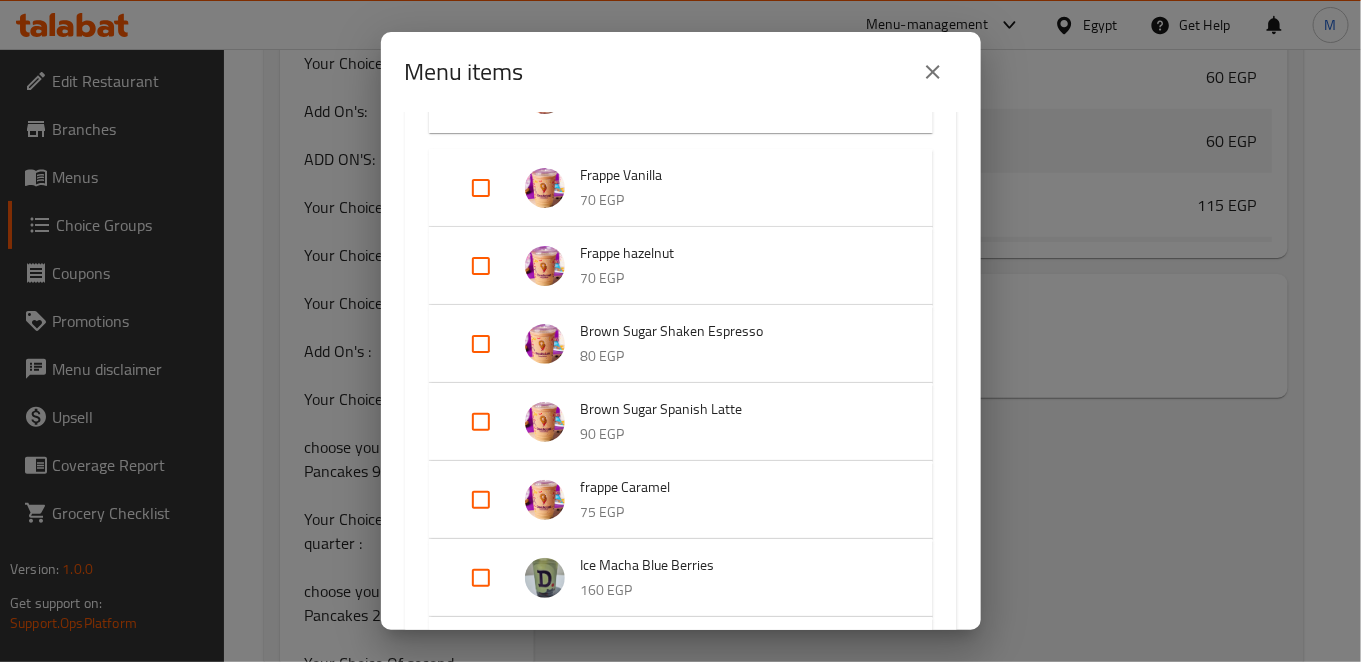 click at bounding box center [481, 422] 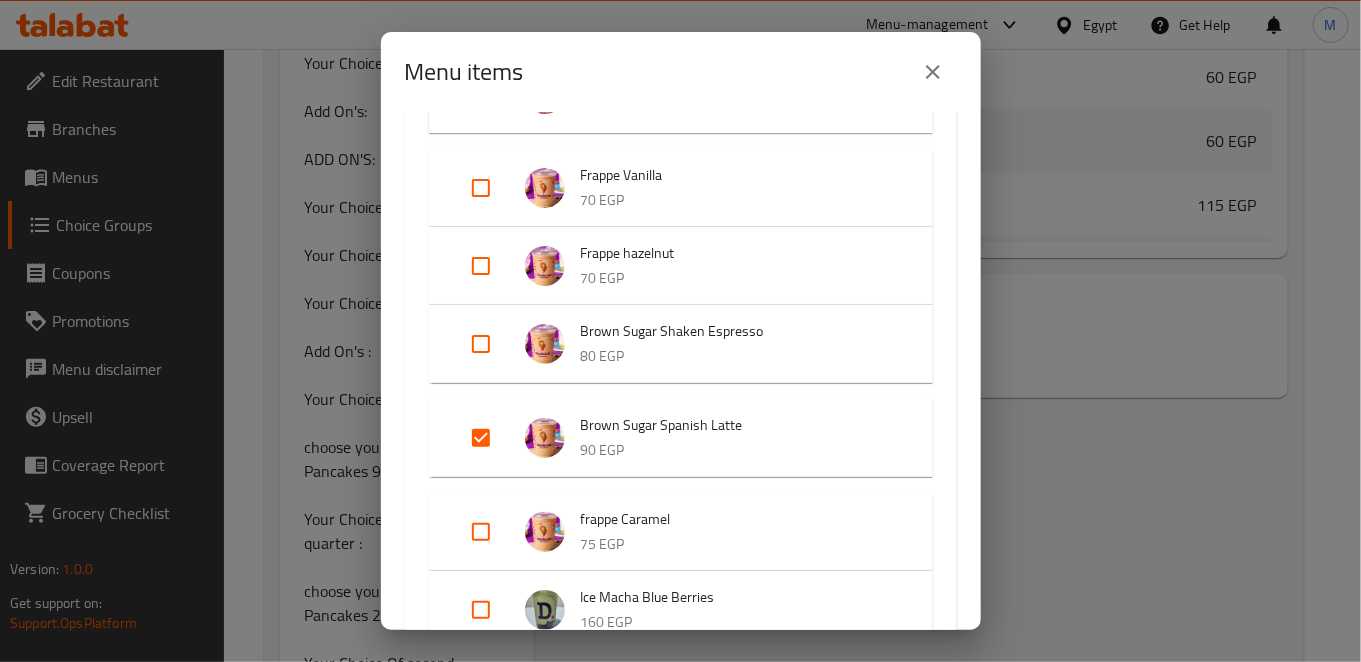 scroll, scrollTop: 1111, scrollLeft: 0, axis: vertical 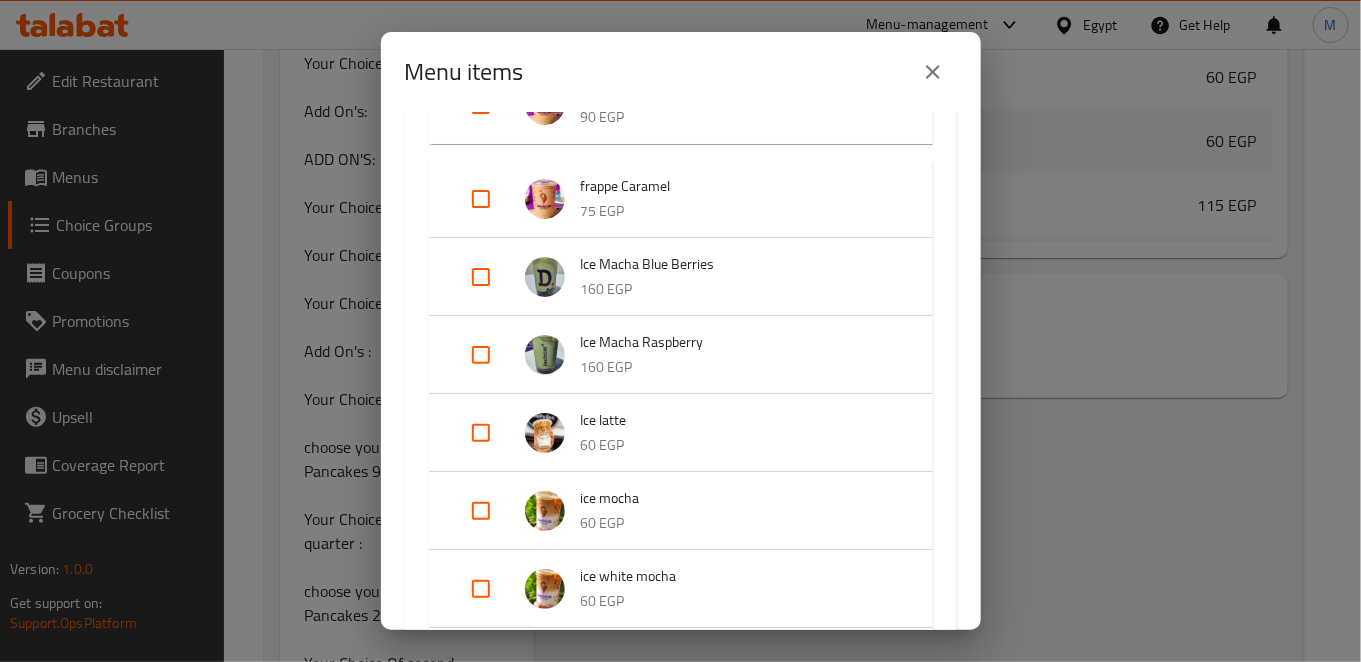 click at bounding box center [481, 433] 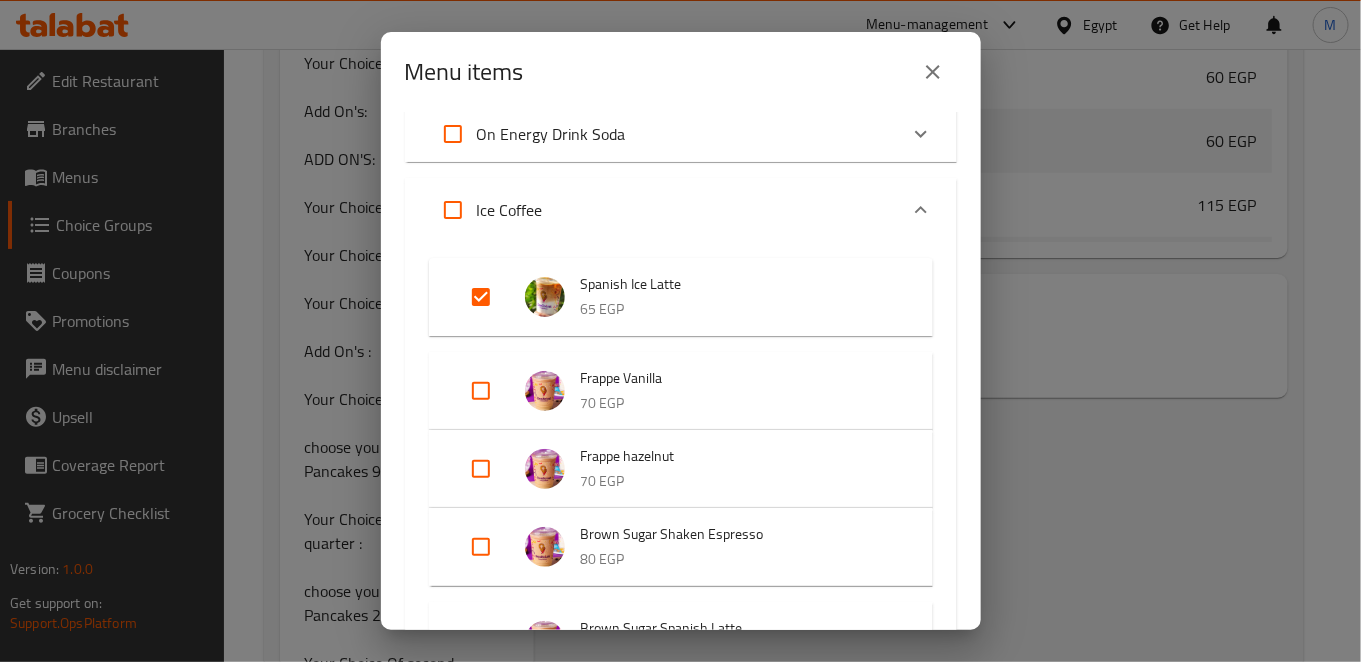 scroll, scrollTop: 777, scrollLeft: 0, axis: vertical 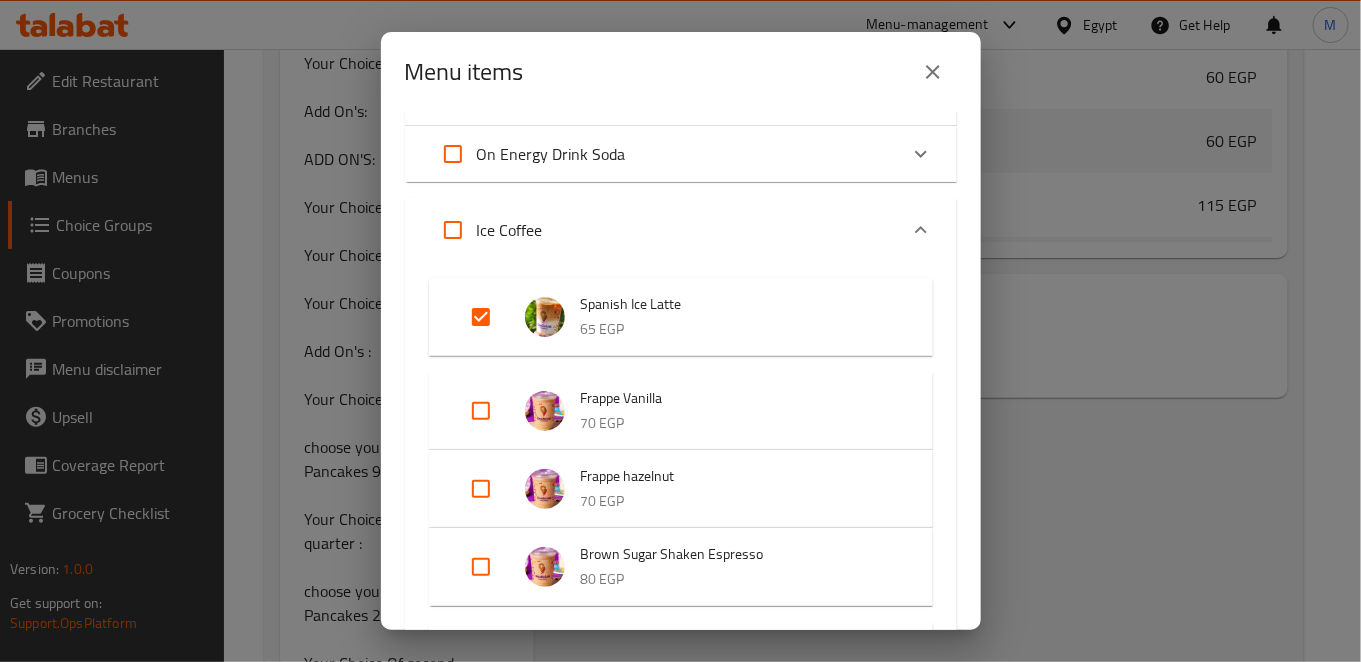 click at bounding box center [481, 317] 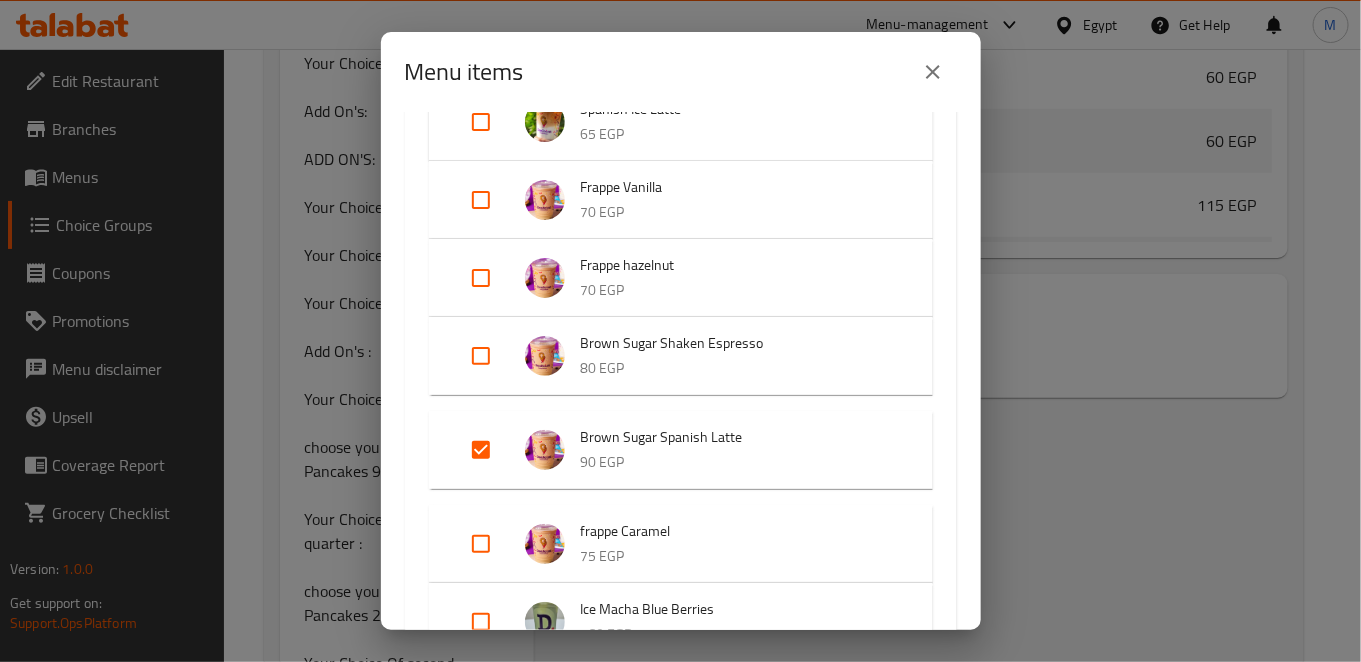 scroll, scrollTop: 1000, scrollLeft: 0, axis: vertical 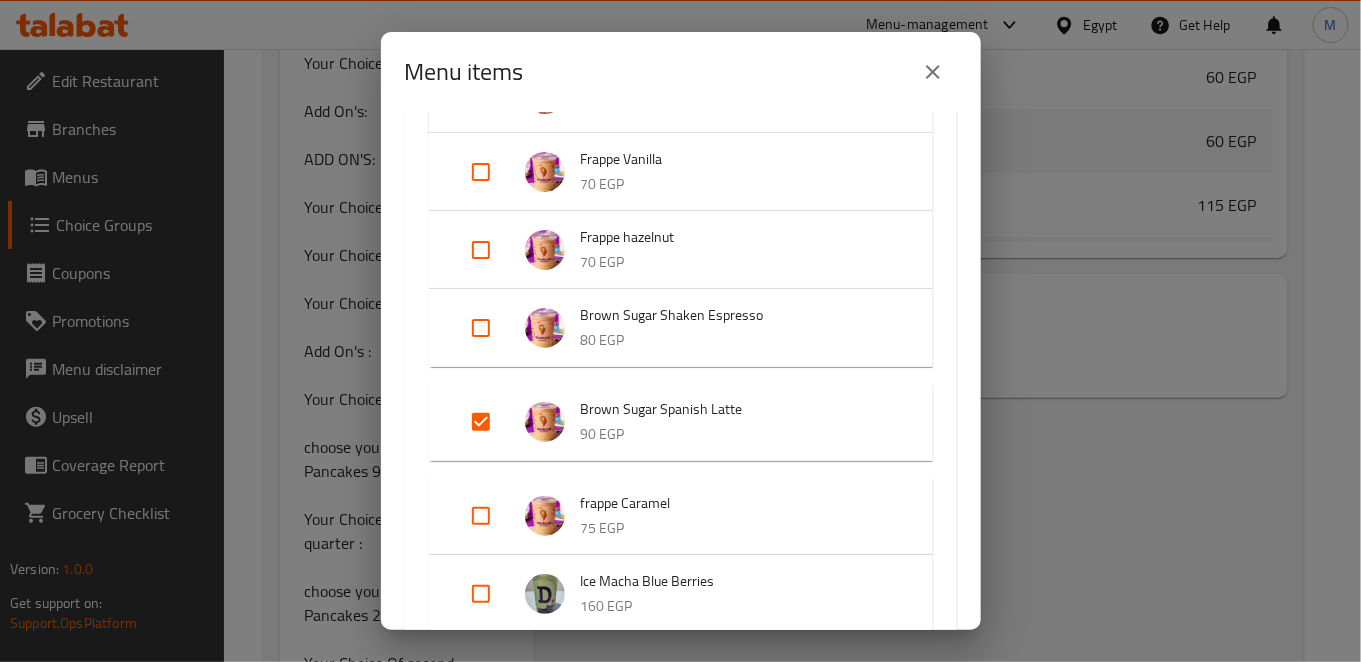 click at bounding box center [481, 422] 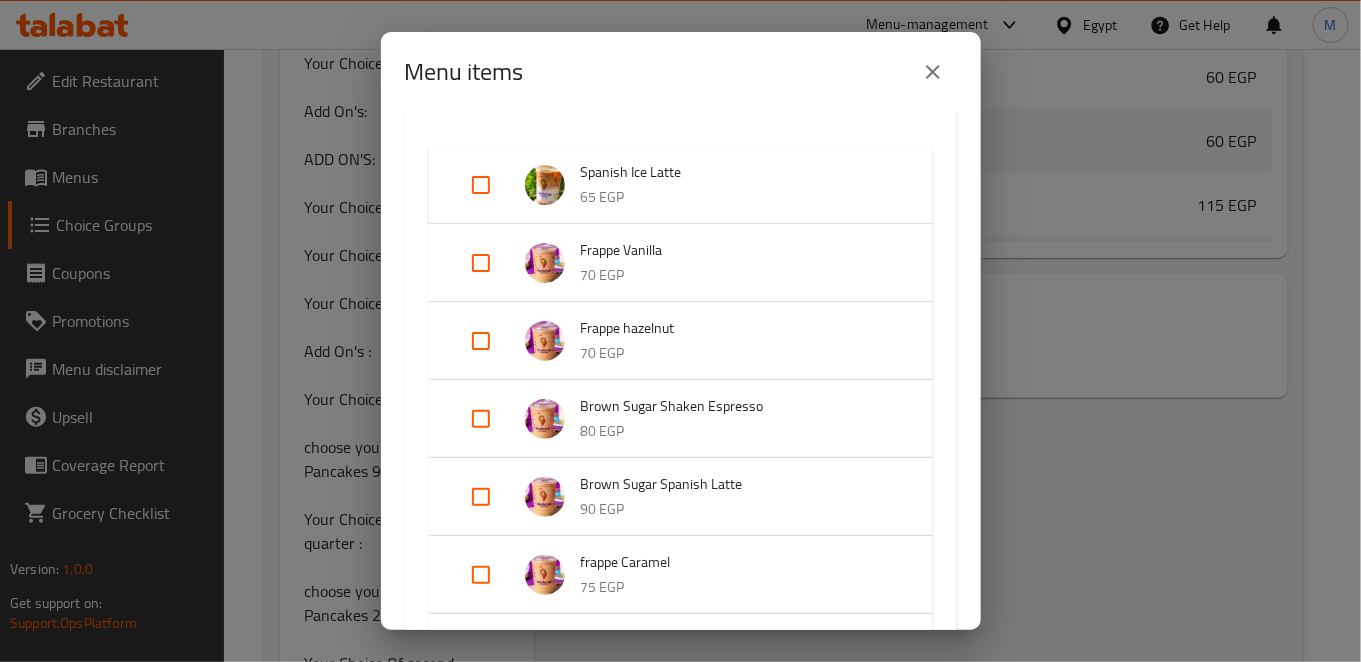 scroll, scrollTop: 802, scrollLeft: 0, axis: vertical 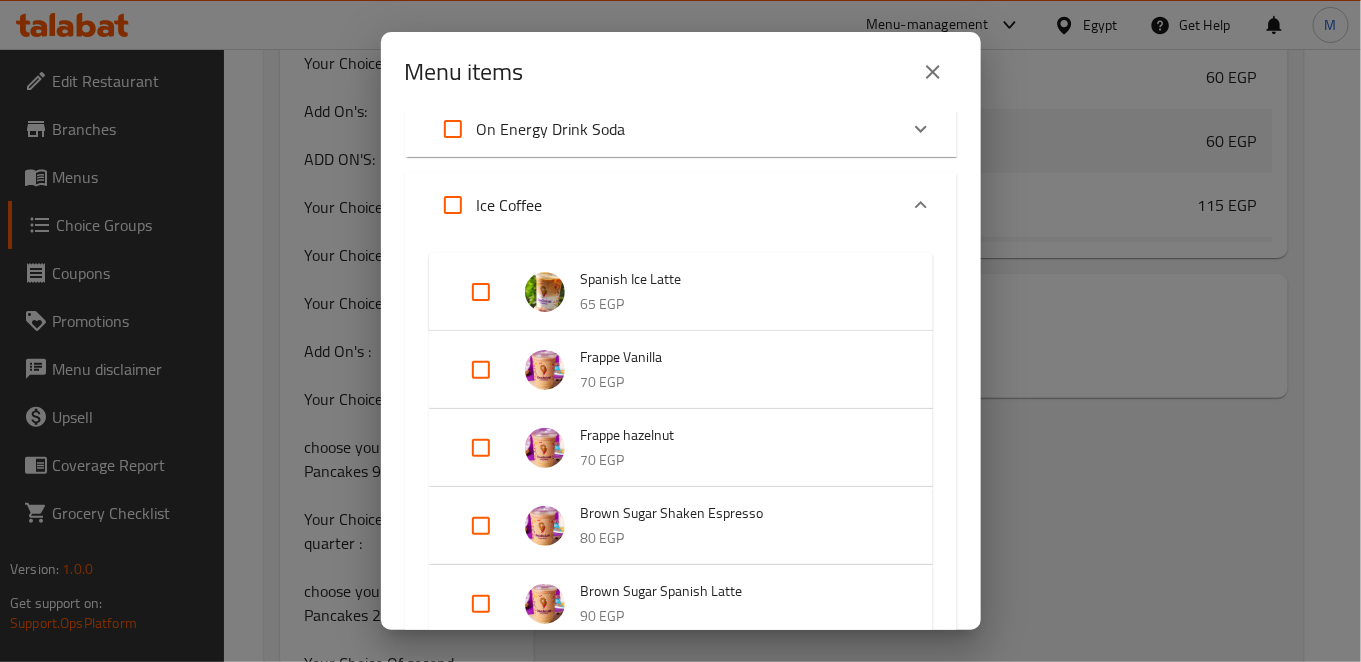 click 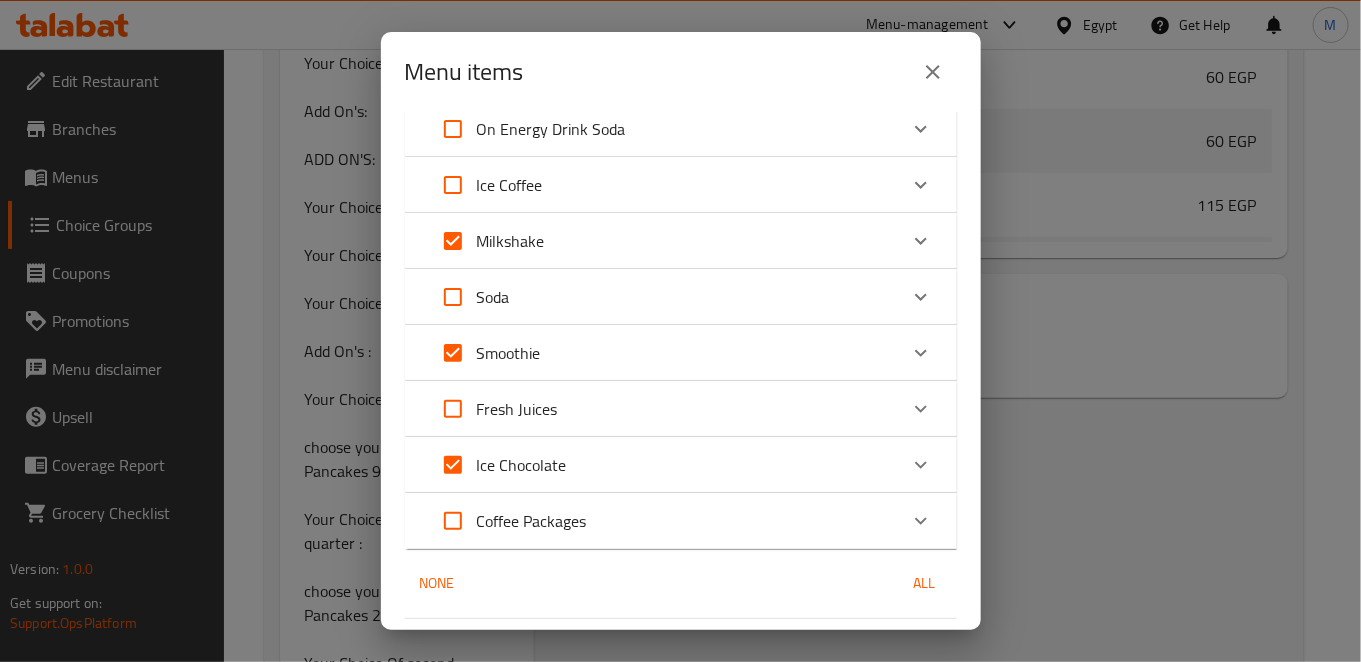 click 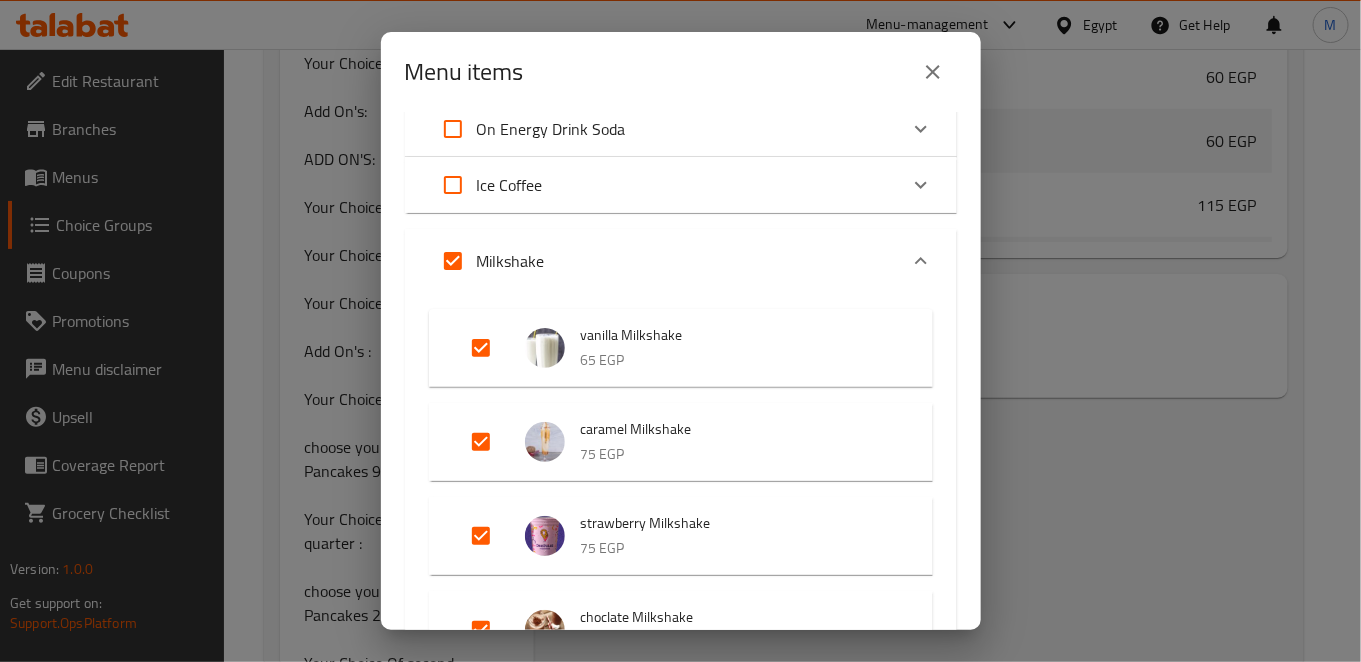 click at bounding box center (921, 261) 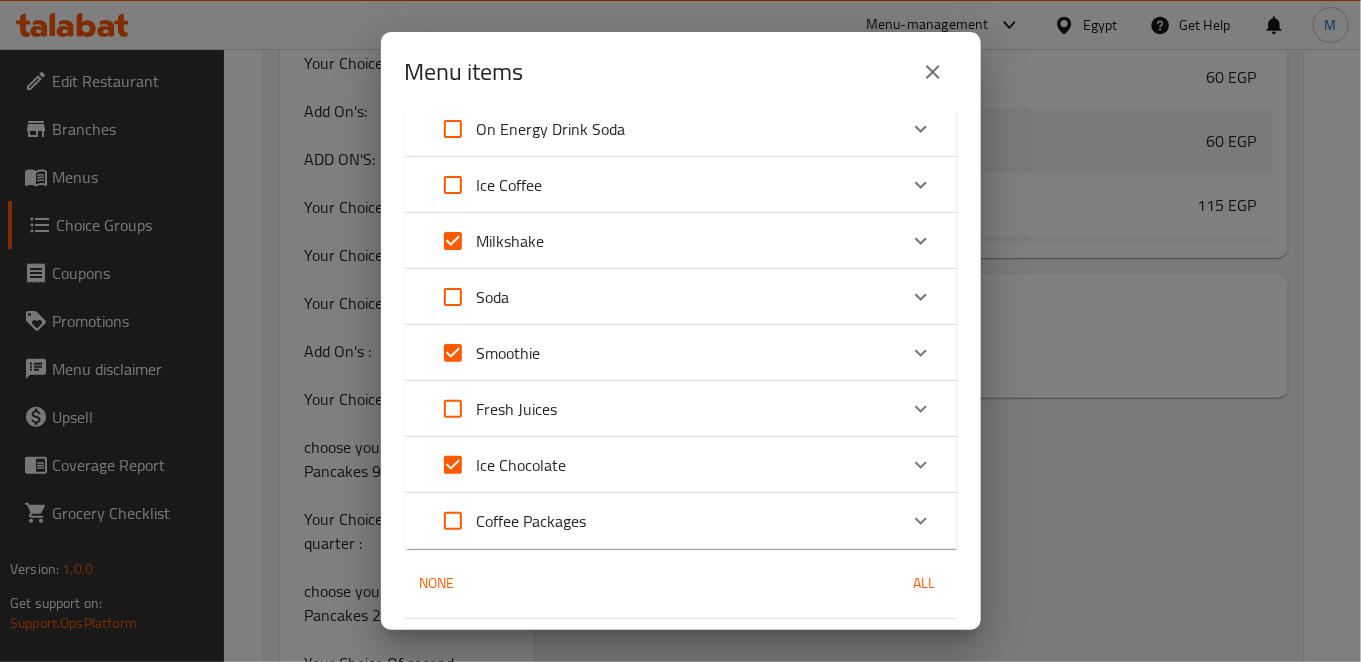 click at bounding box center [921, 353] 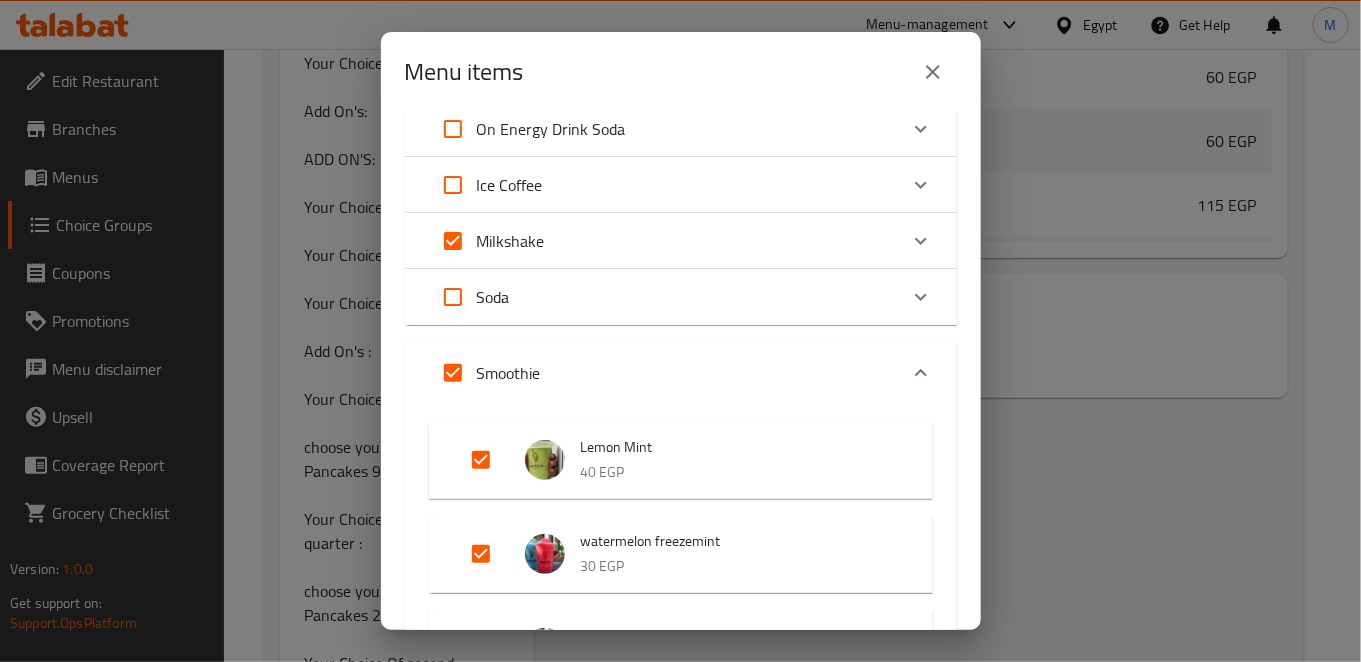 click at bounding box center (921, 373) 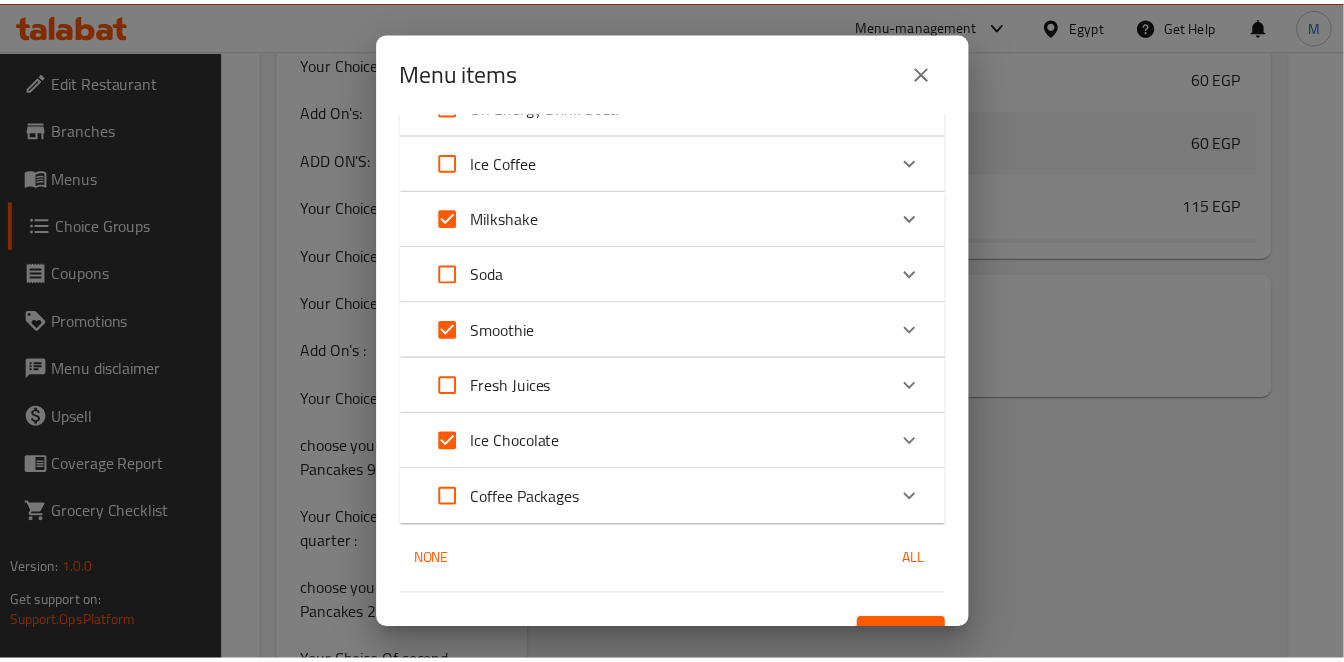 scroll, scrollTop: 859, scrollLeft: 0, axis: vertical 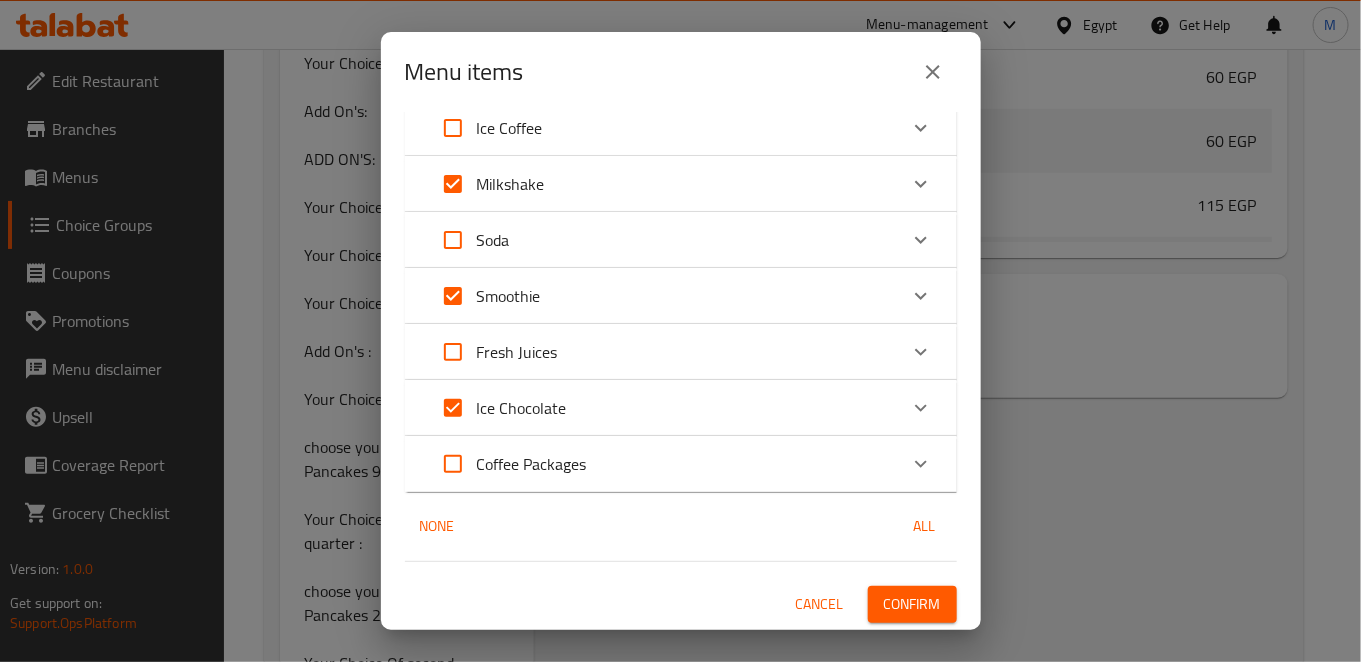 click 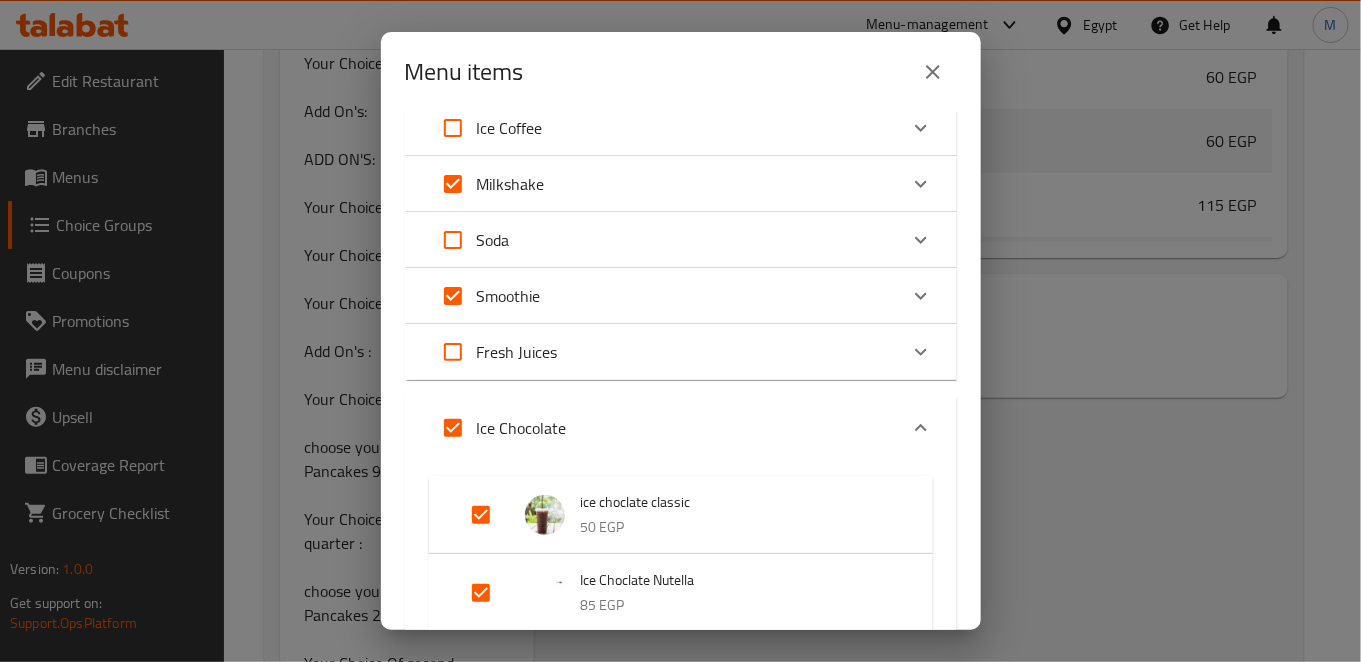 click at bounding box center [921, 428] 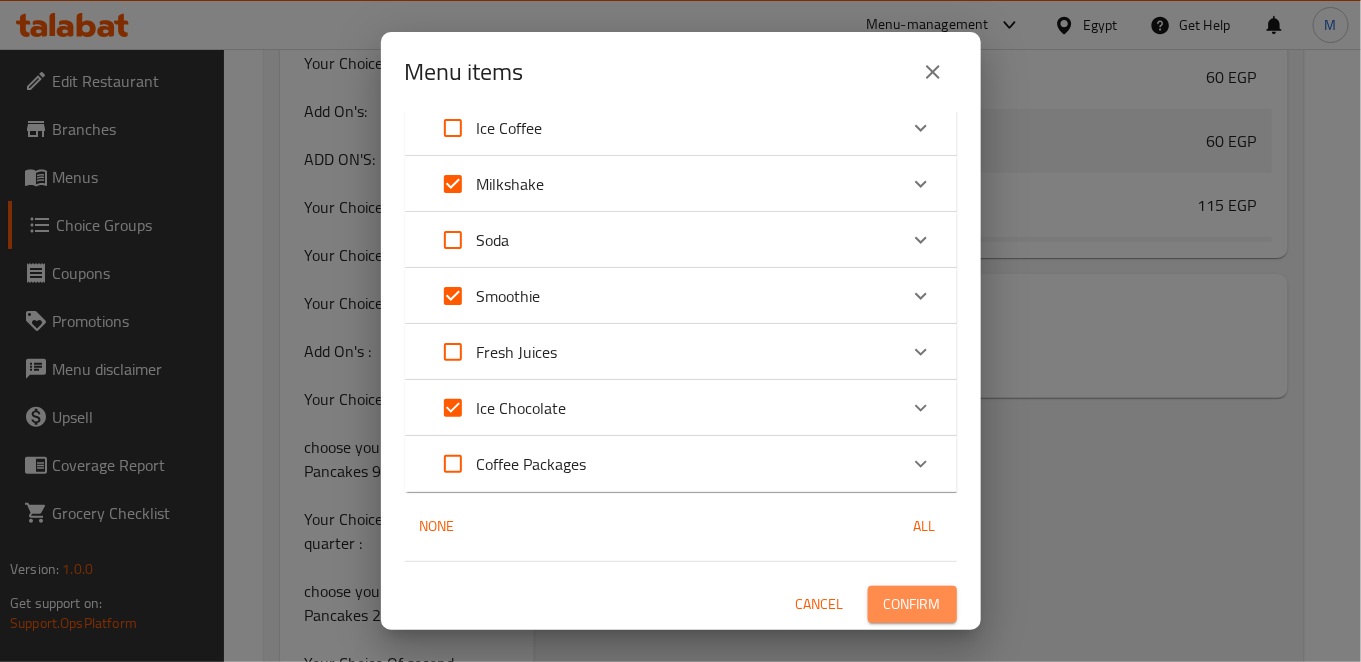 click on "Confirm" at bounding box center [912, 604] 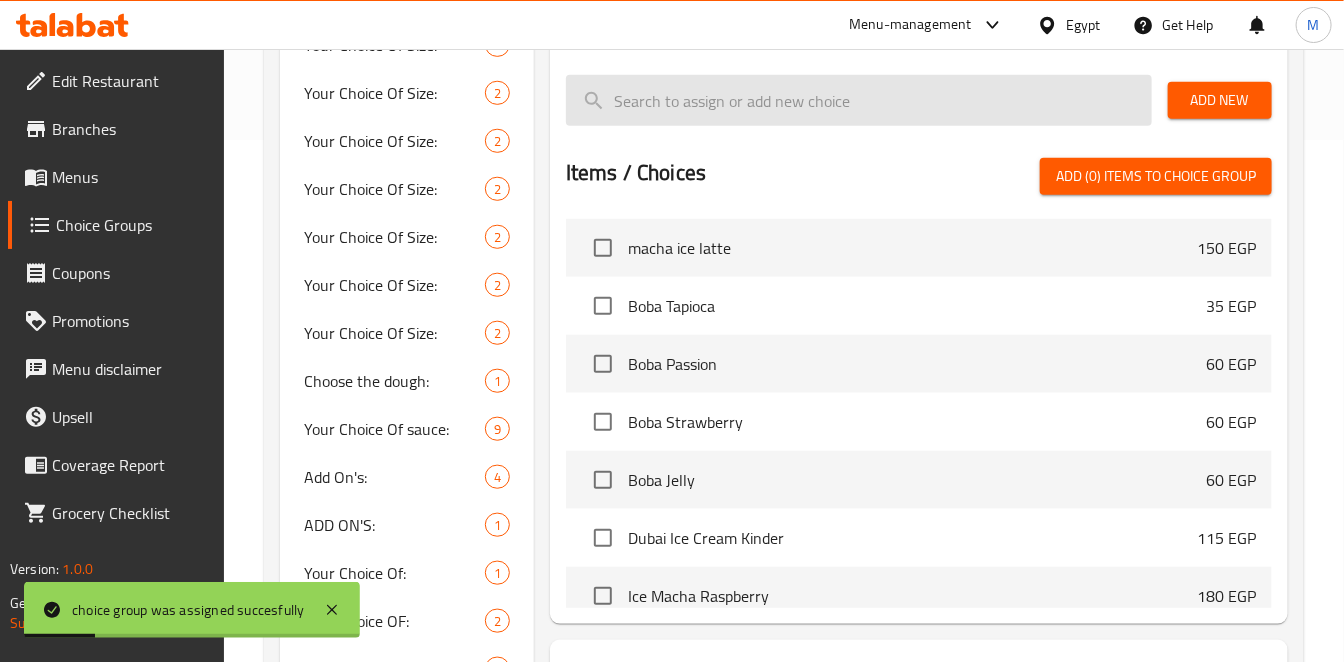 scroll, scrollTop: 222, scrollLeft: 0, axis: vertical 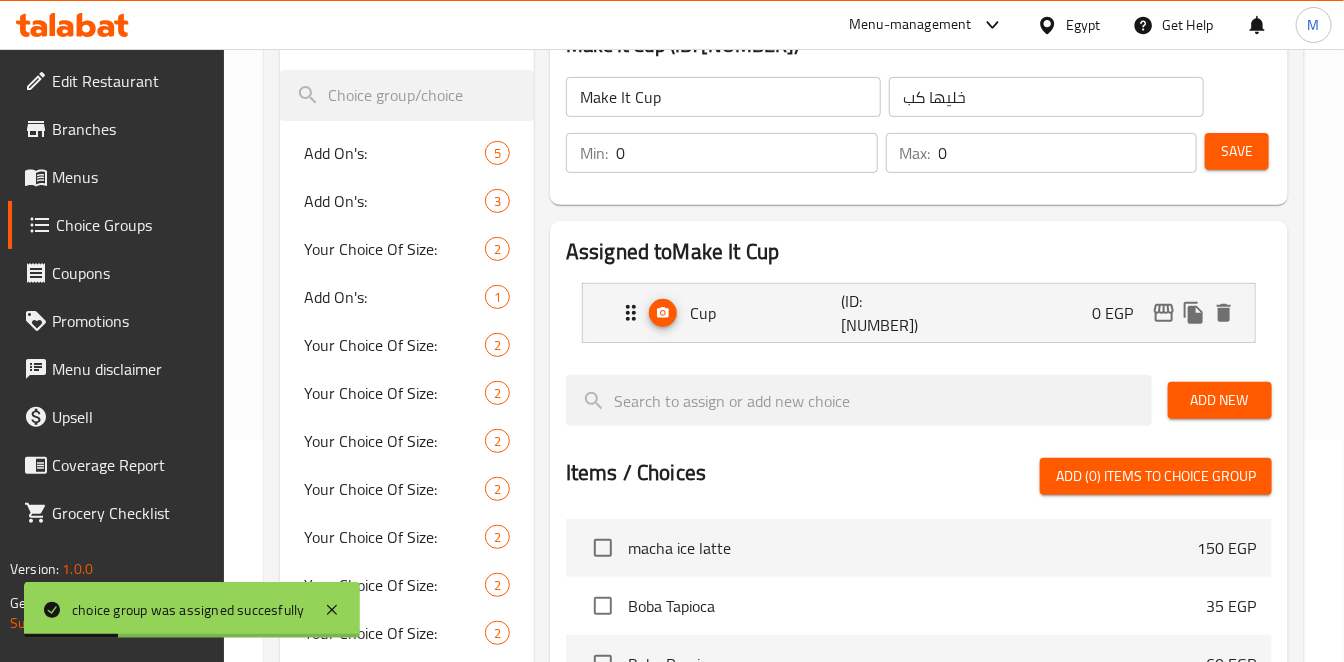 click on "Save" at bounding box center (1237, 151) 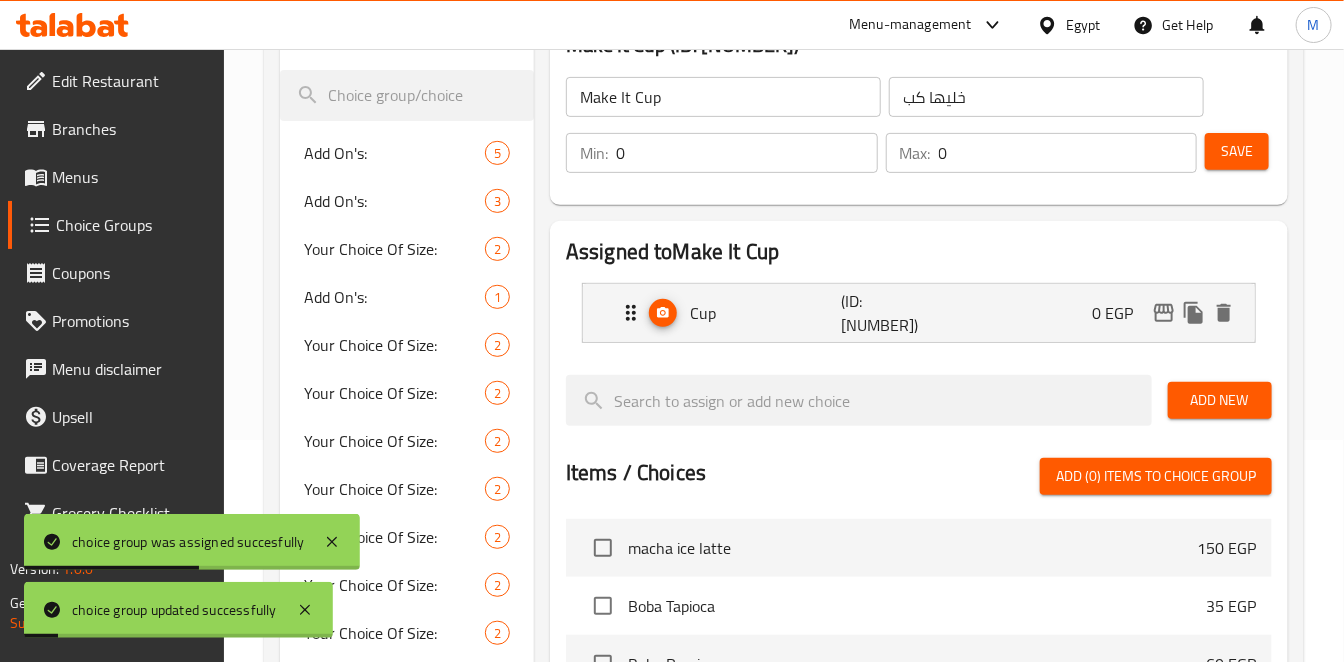 click on "Save" at bounding box center (1237, 151) 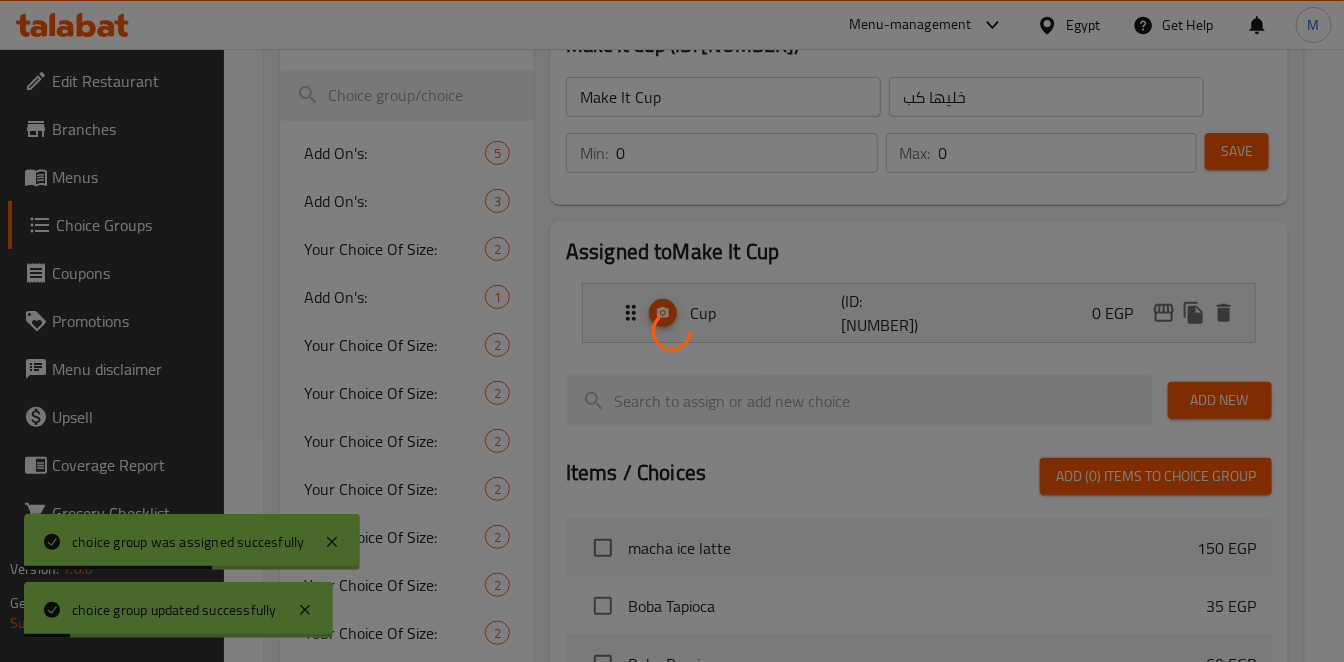 click at bounding box center (672, 331) 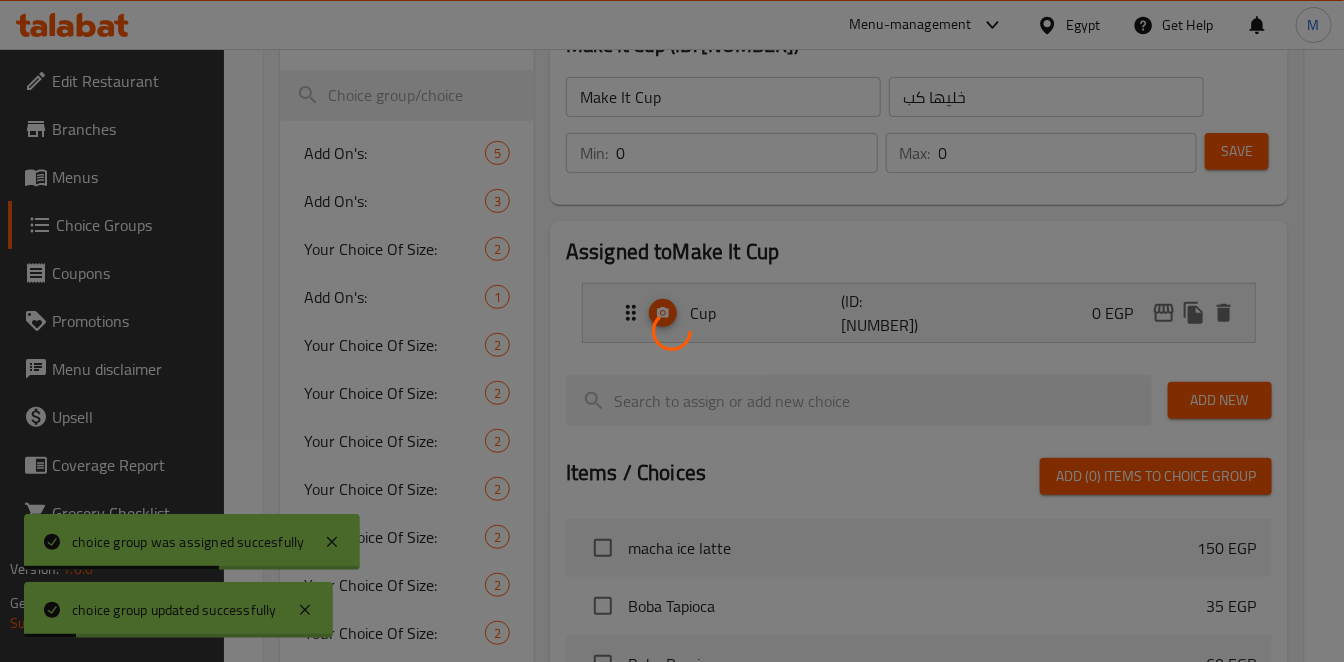 click at bounding box center (672, 331) 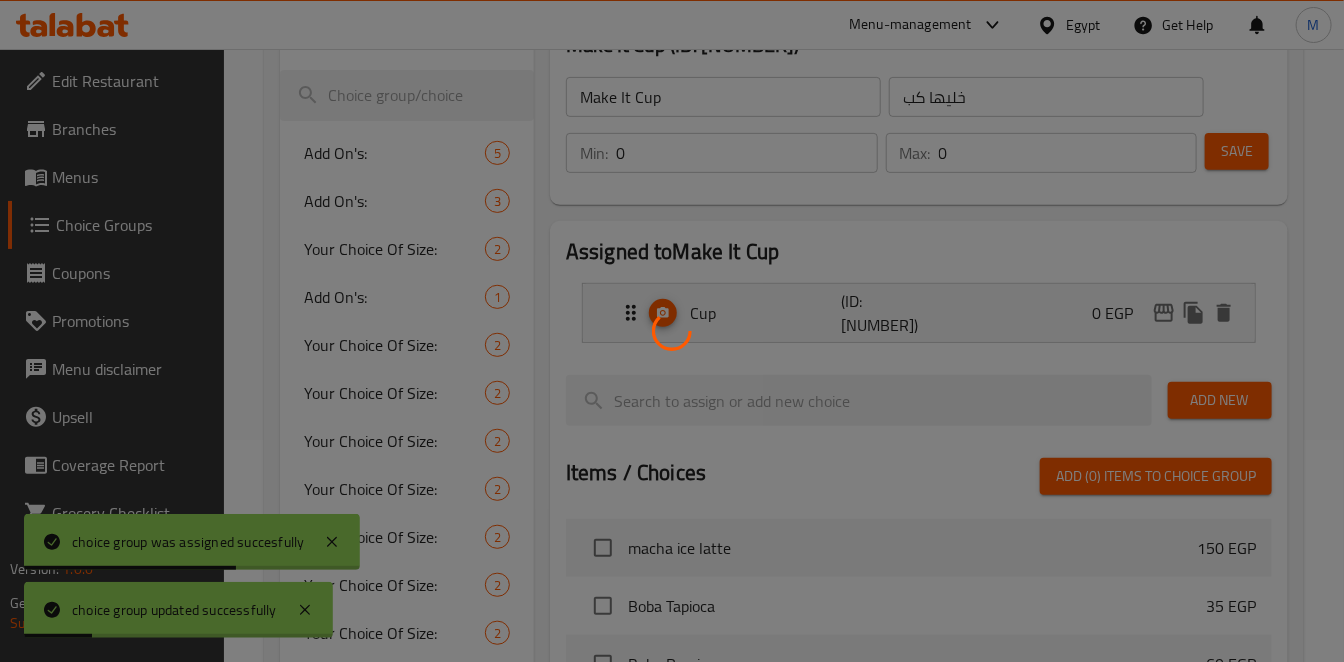 click at bounding box center (672, 331) 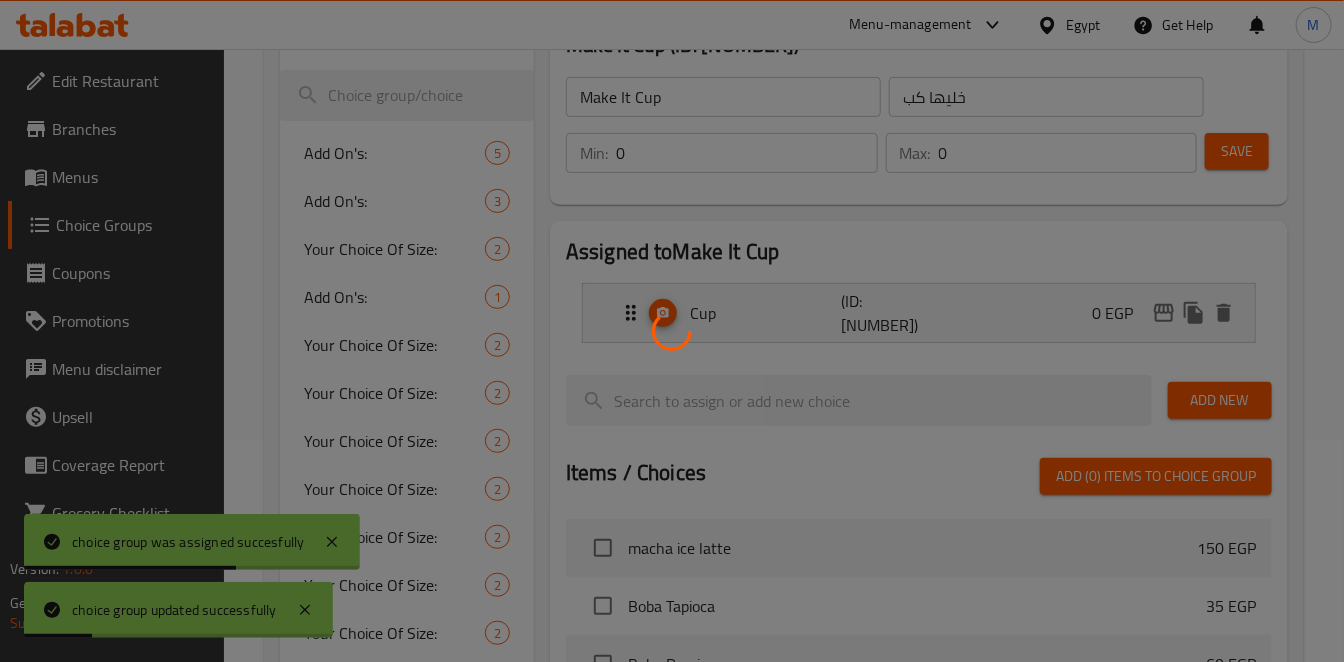 click at bounding box center (672, 331) 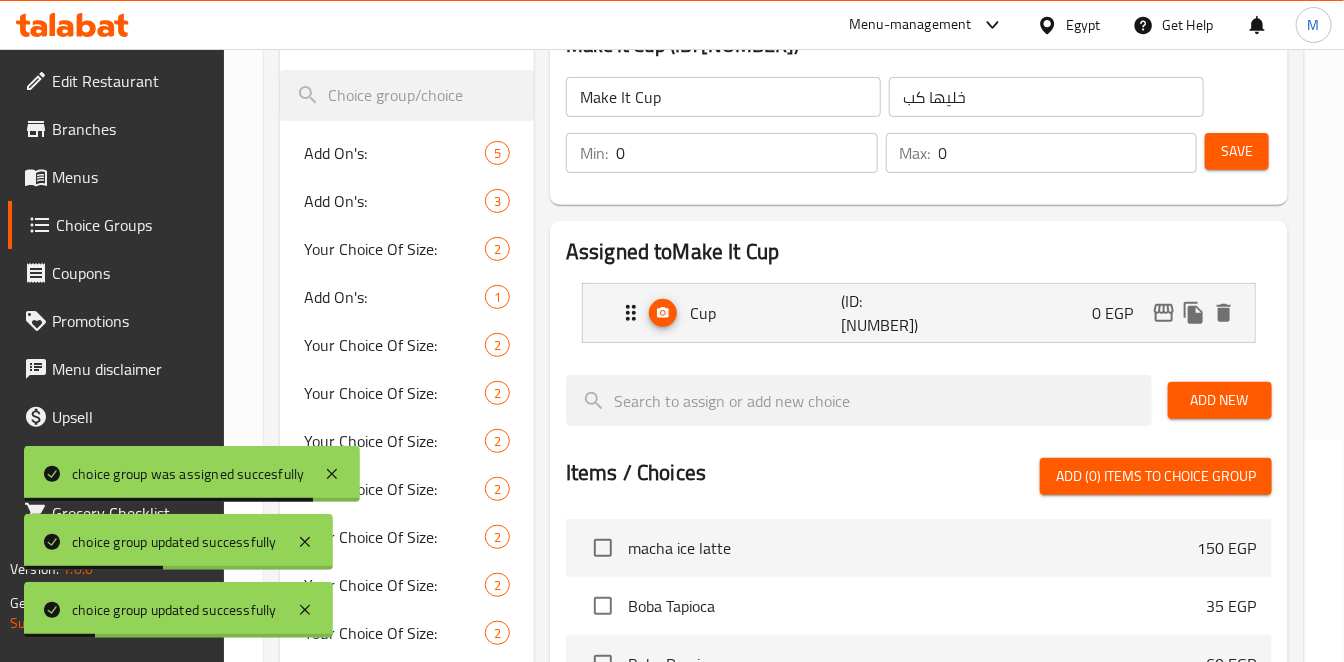 click 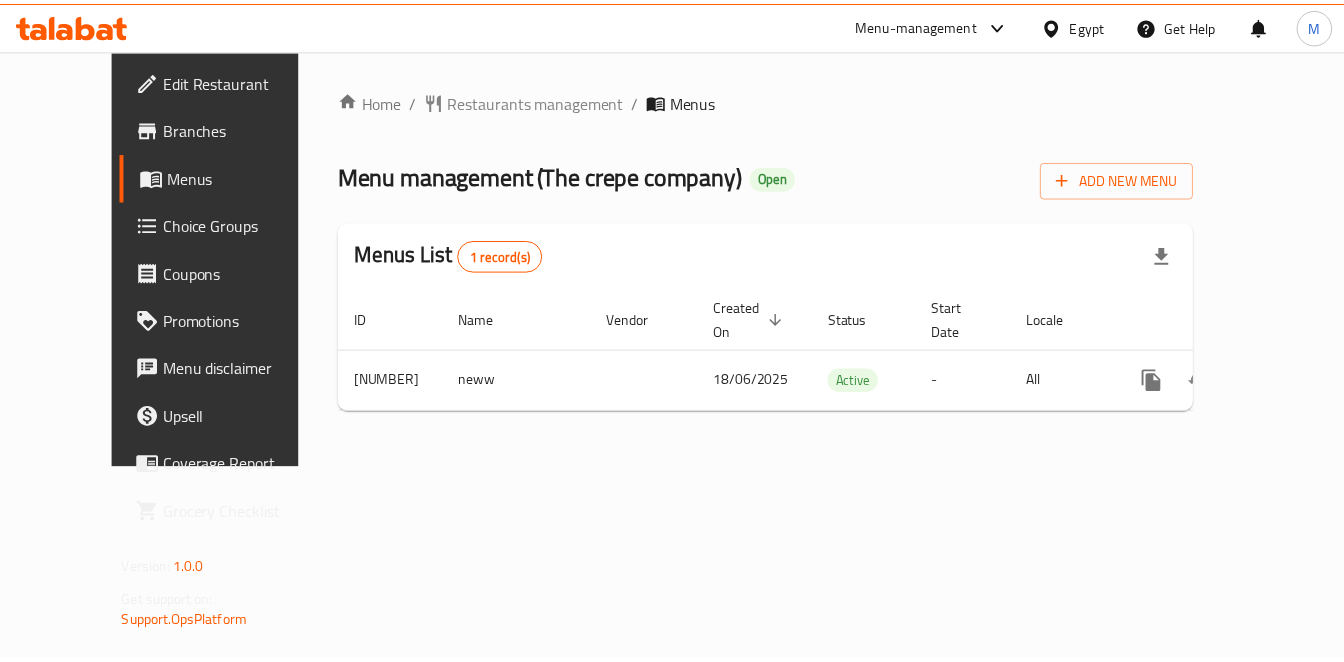 scroll, scrollTop: 0, scrollLeft: 0, axis: both 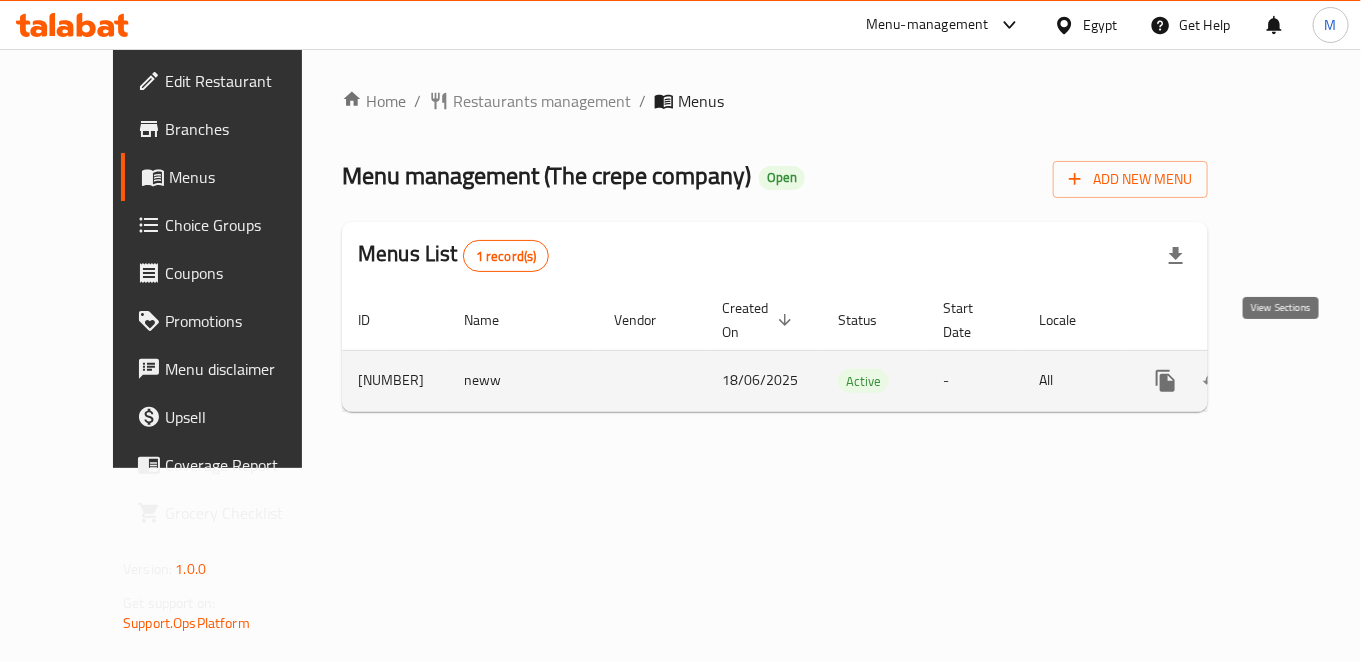 click at bounding box center [1310, 381] 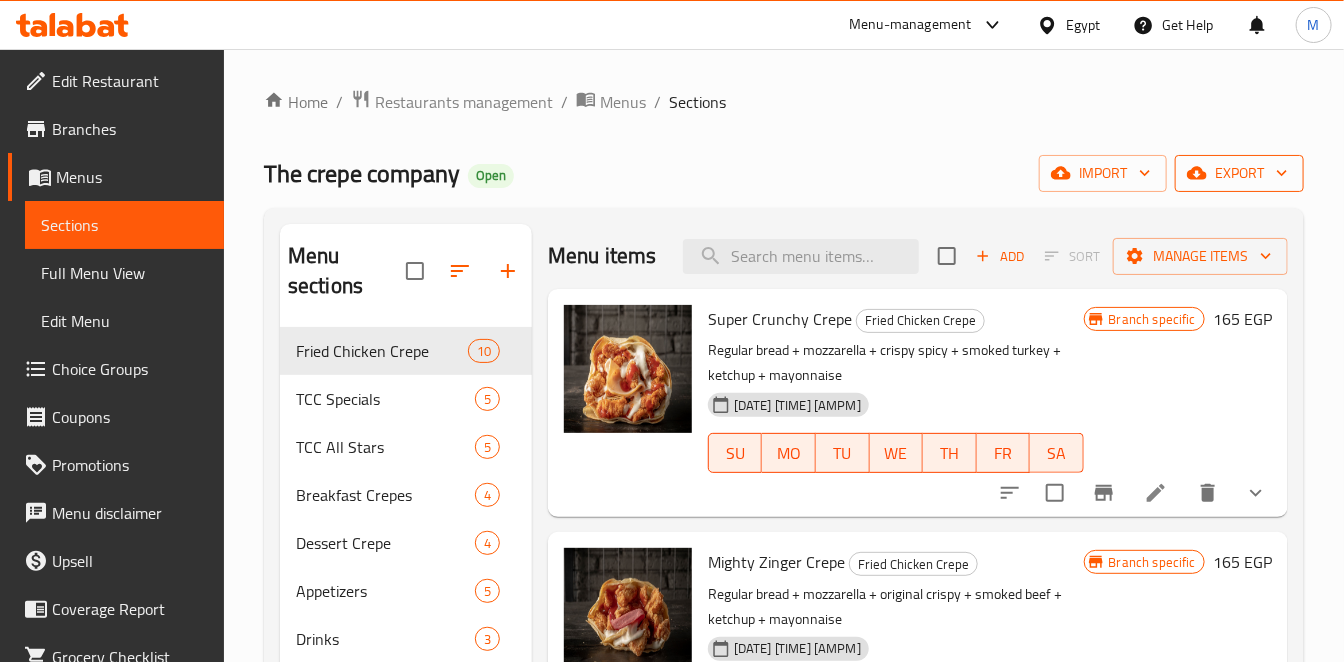 click on "export" at bounding box center (1239, 173) 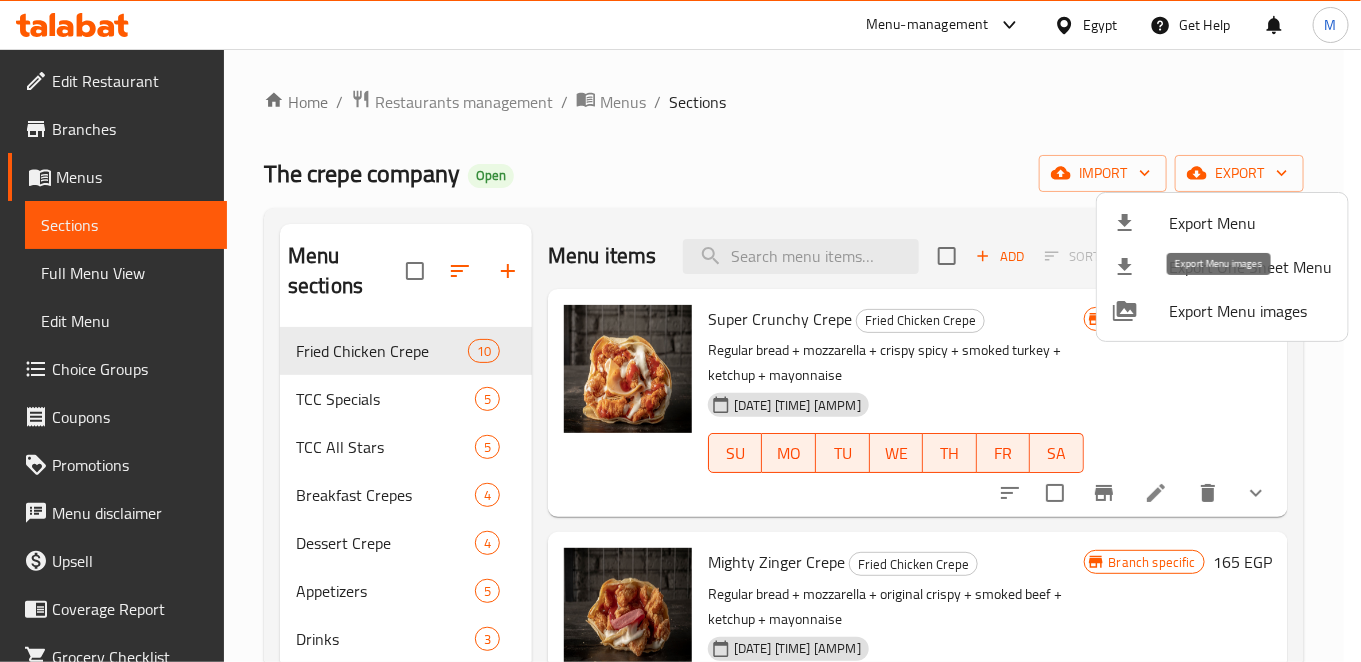 click on "Export Menu images" at bounding box center [1250, 311] 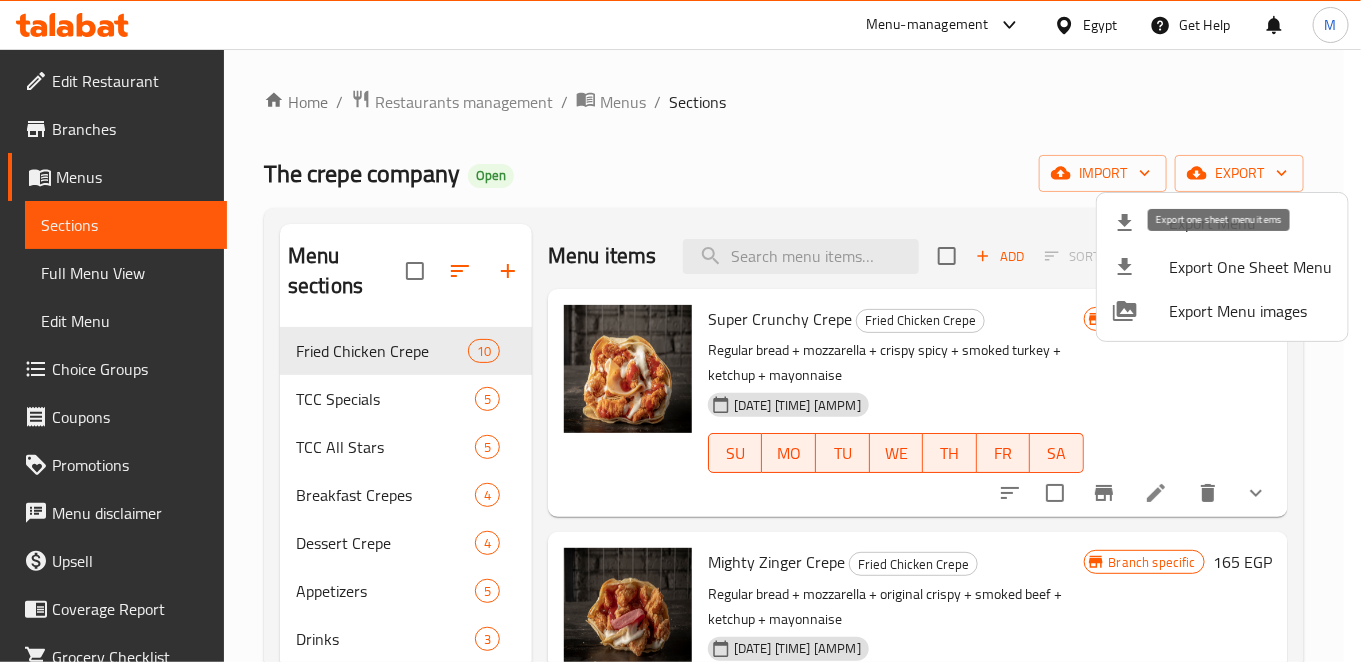 click on "Export One Sheet Menu" at bounding box center (1250, 267) 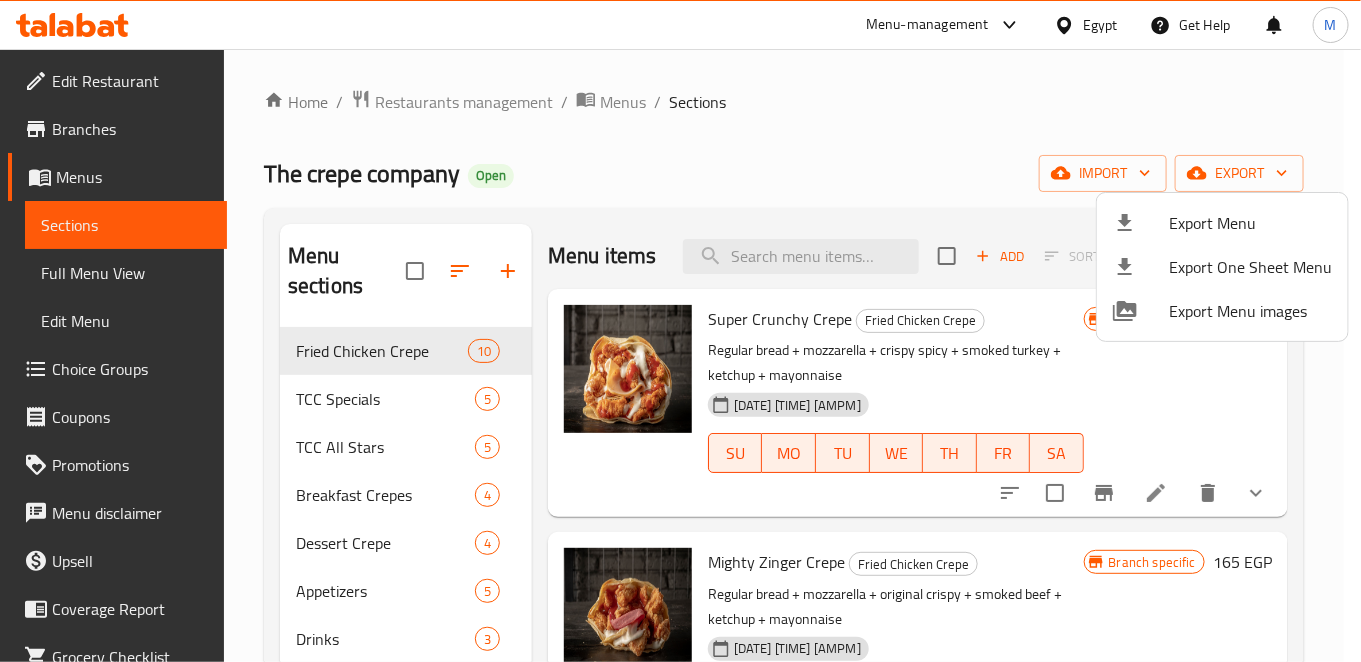 click at bounding box center [680, 331] 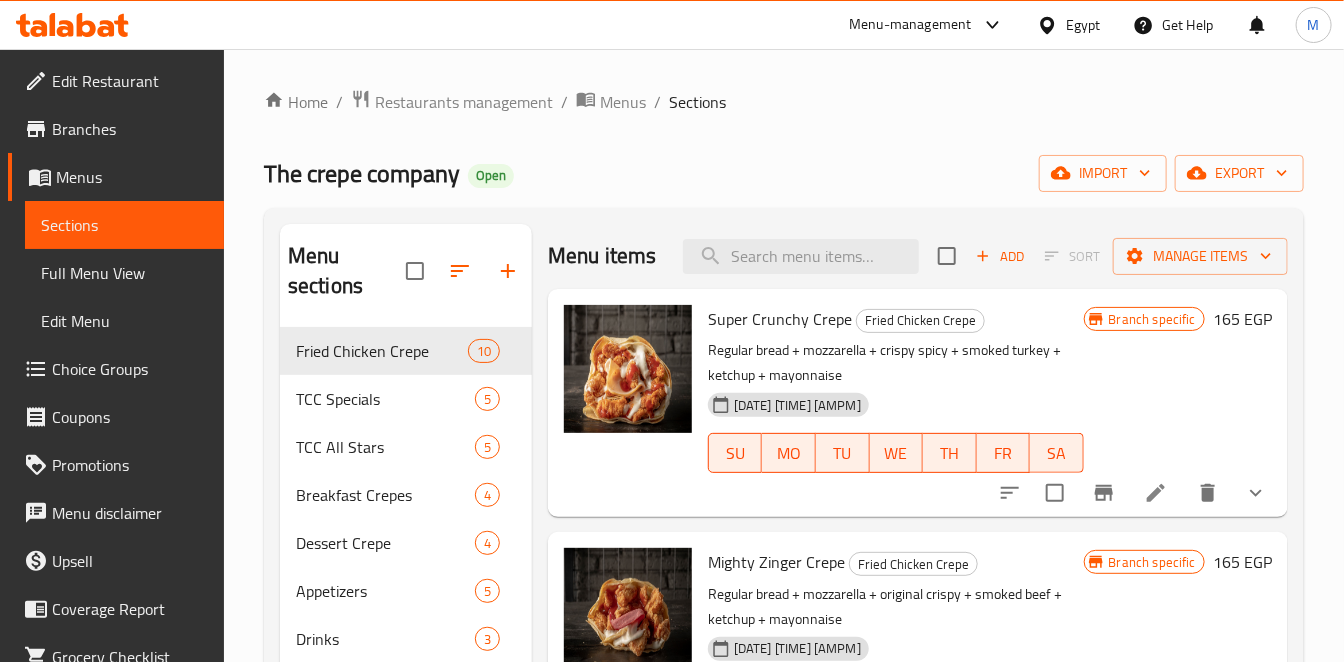 click 